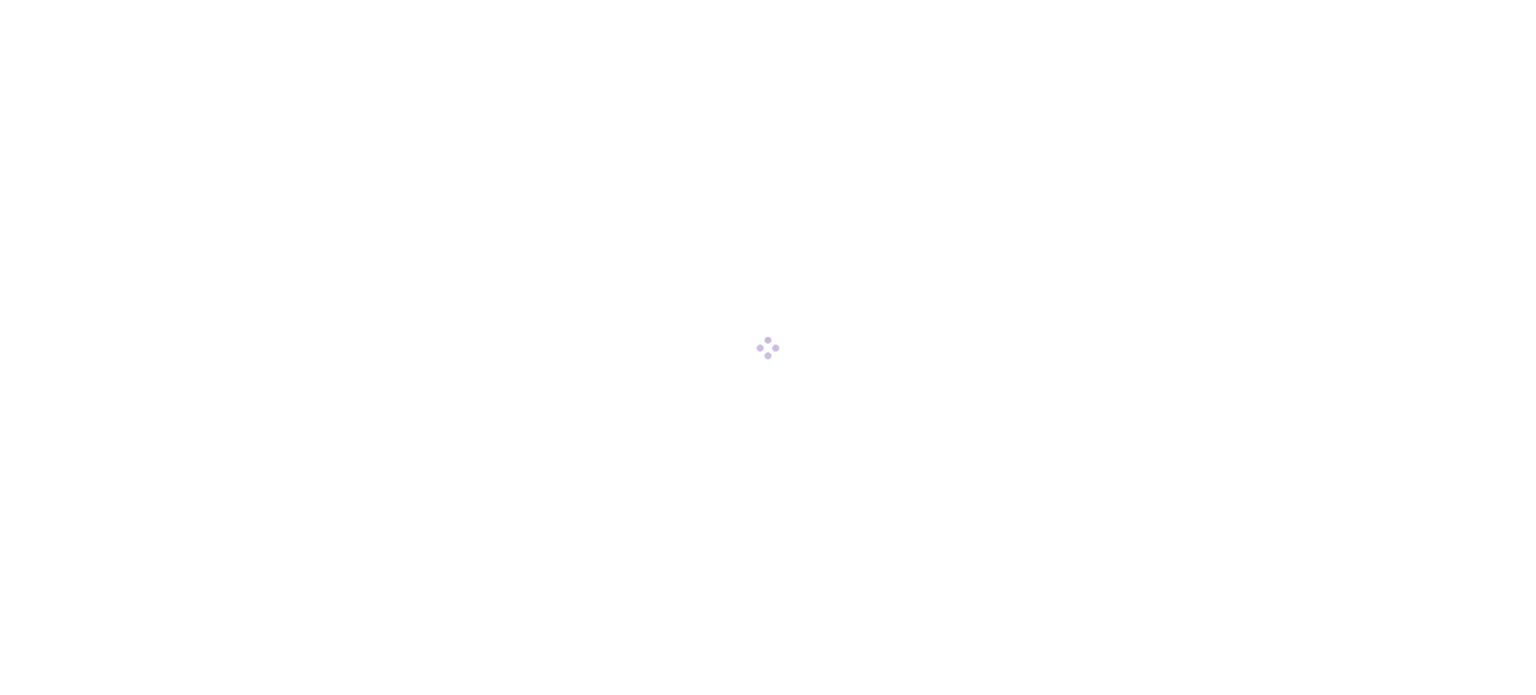 scroll, scrollTop: 0, scrollLeft: 0, axis: both 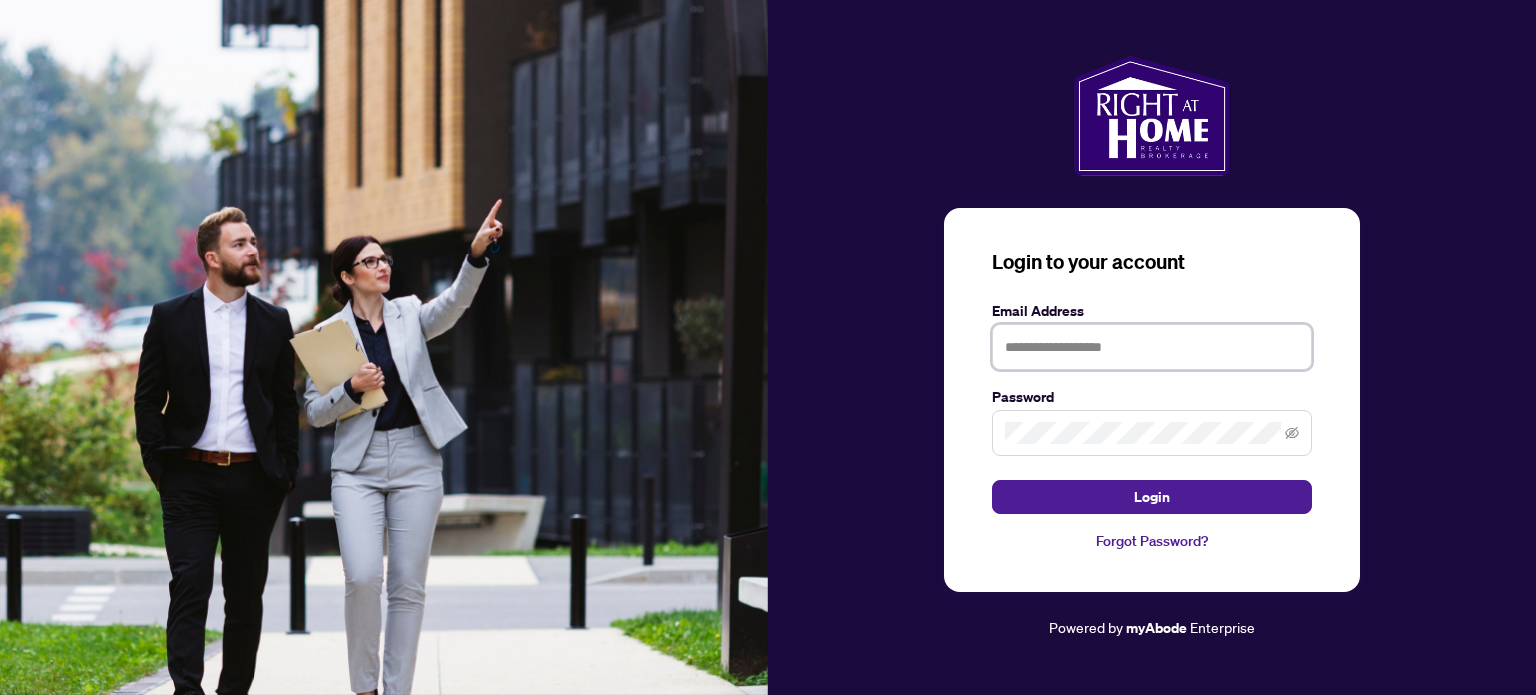 click at bounding box center [1152, 347] 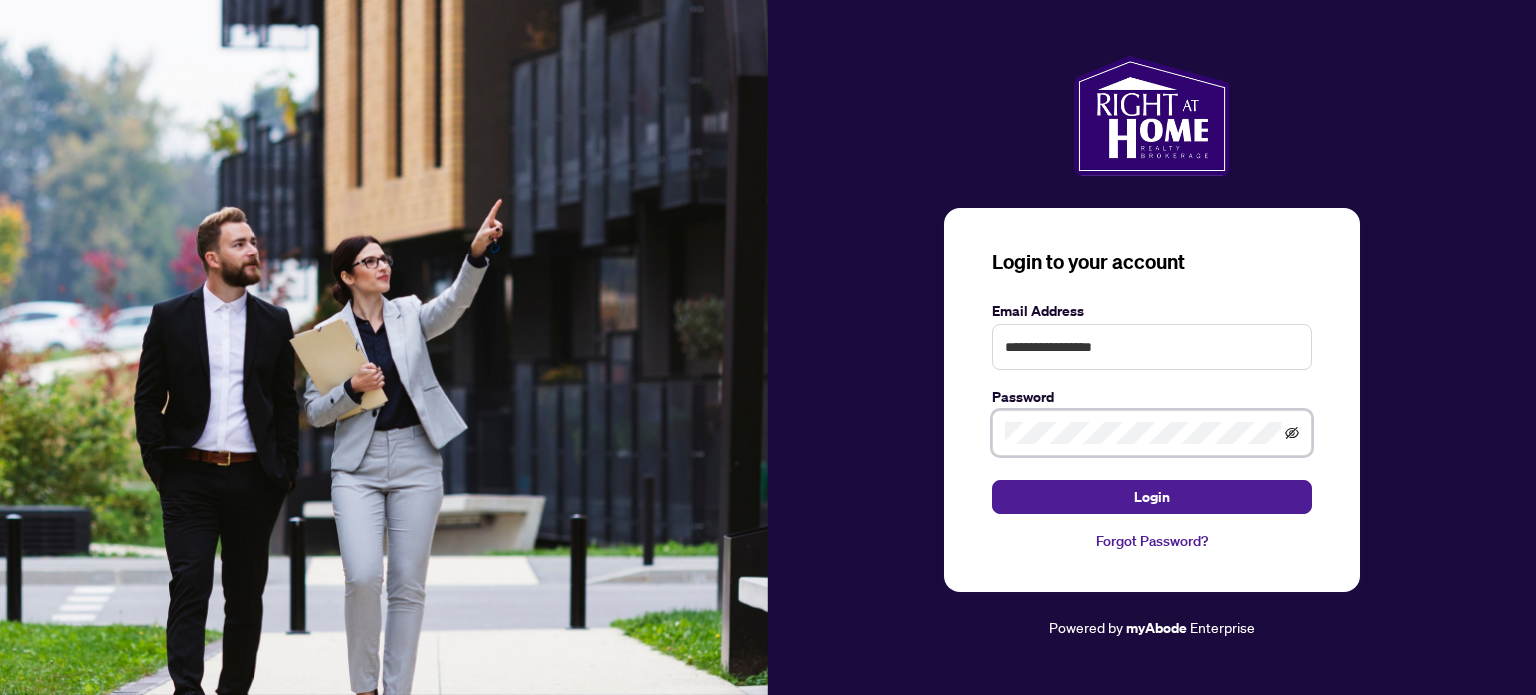 click 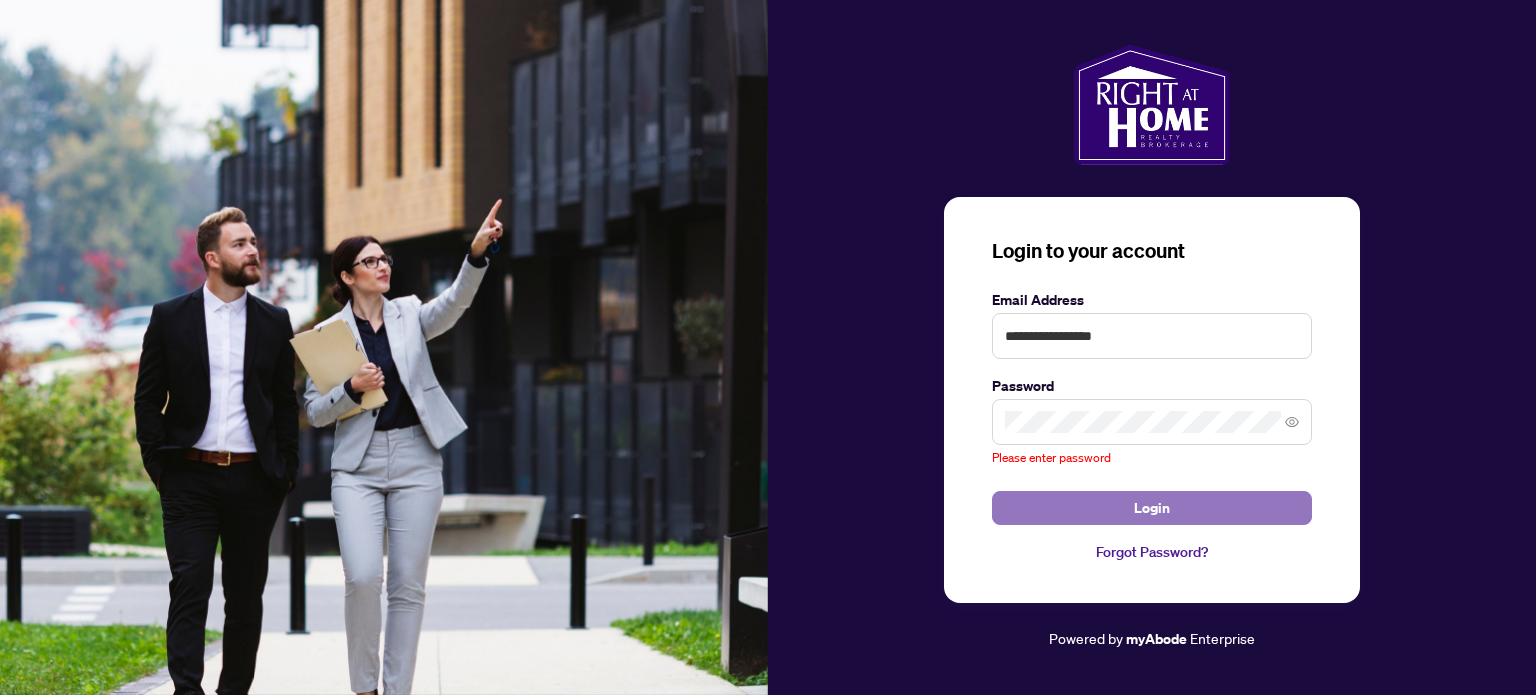 click on "Login" at bounding box center (1152, 508) 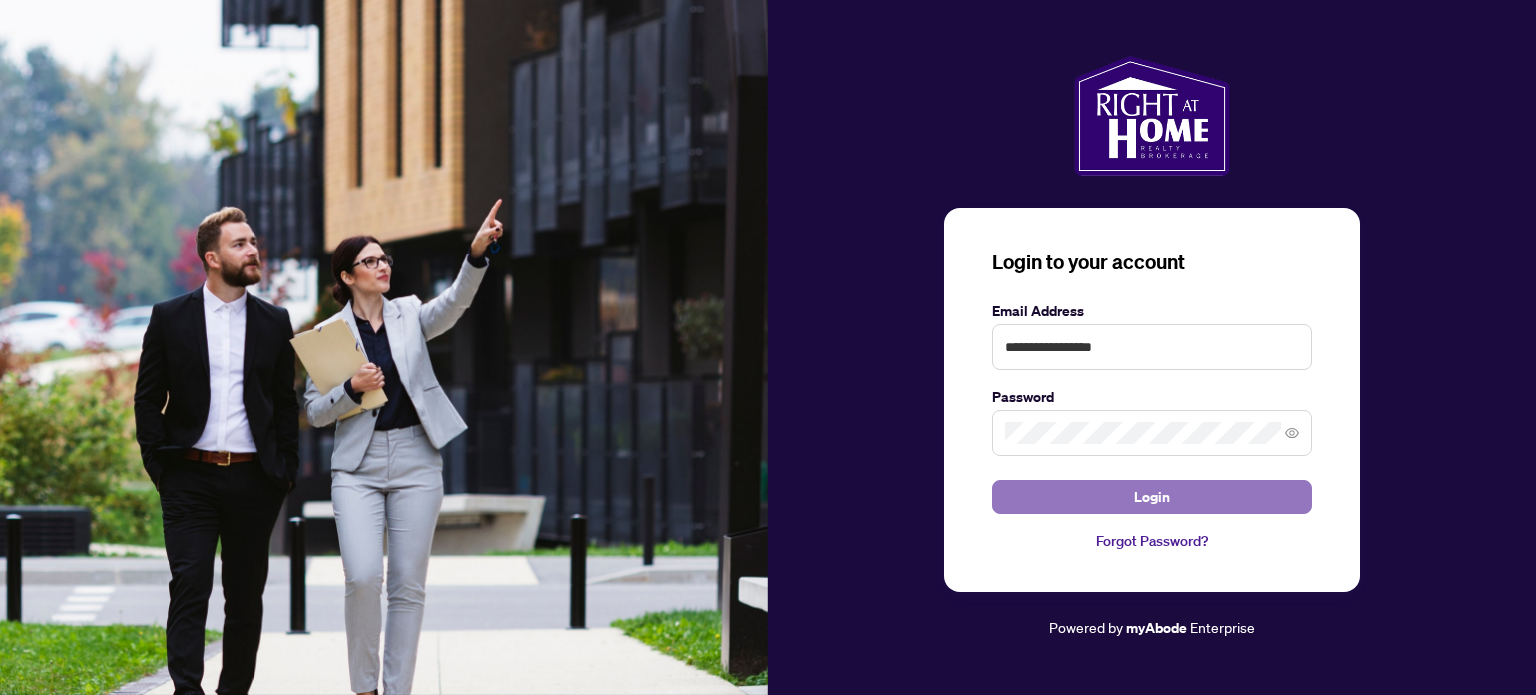 click on "Login" at bounding box center [1152, 497] 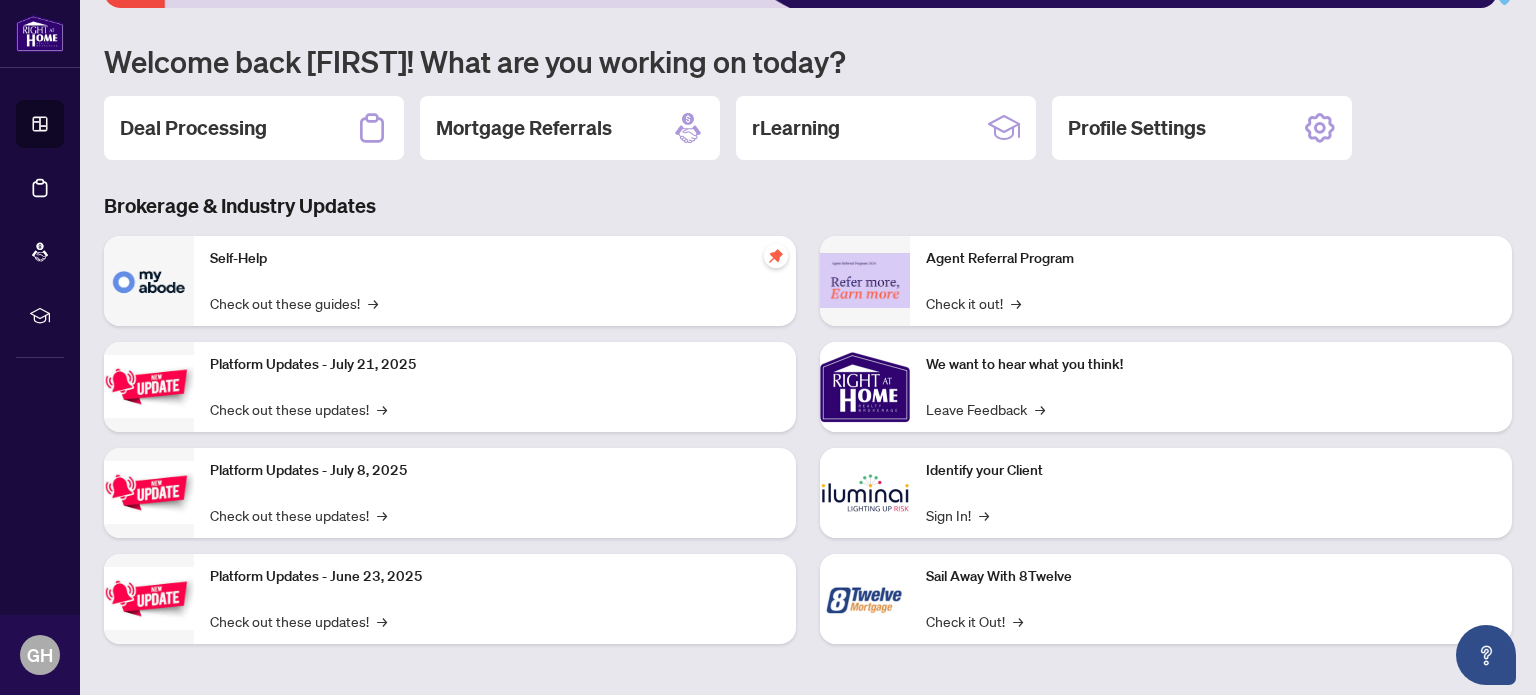 scroll, scrollTop: 0, scrollLeft: 0, axis: both 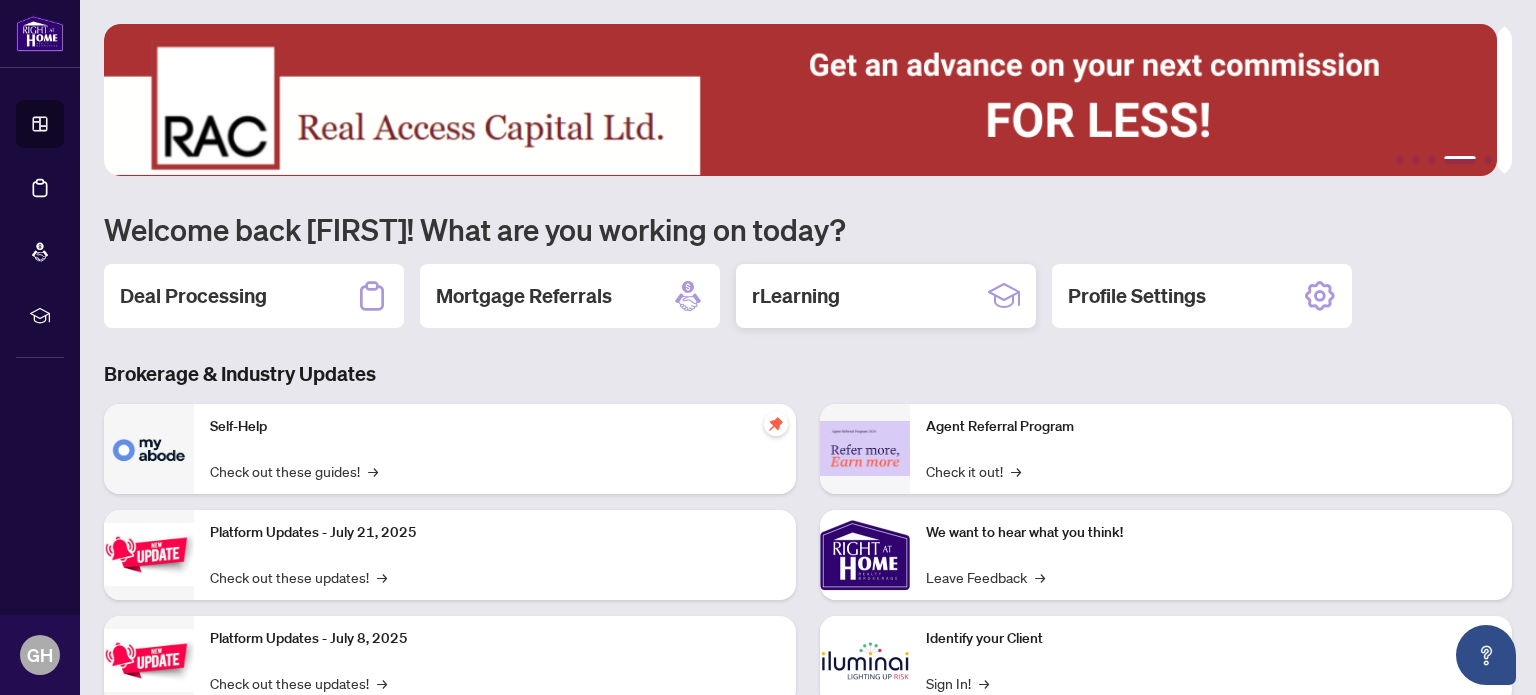 click on "rLearning" at bounding box center [796, 296] 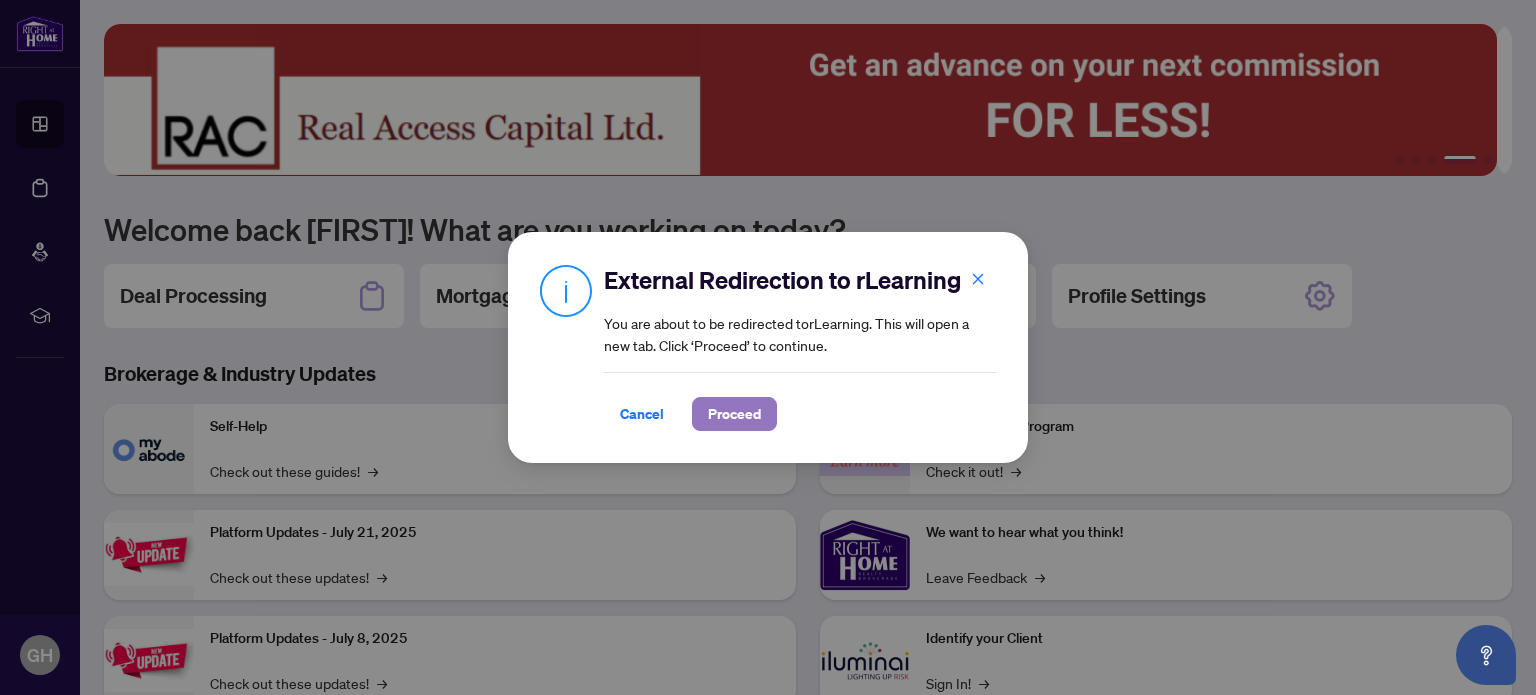 click on "Proceed" at bounding box center [734, 414] 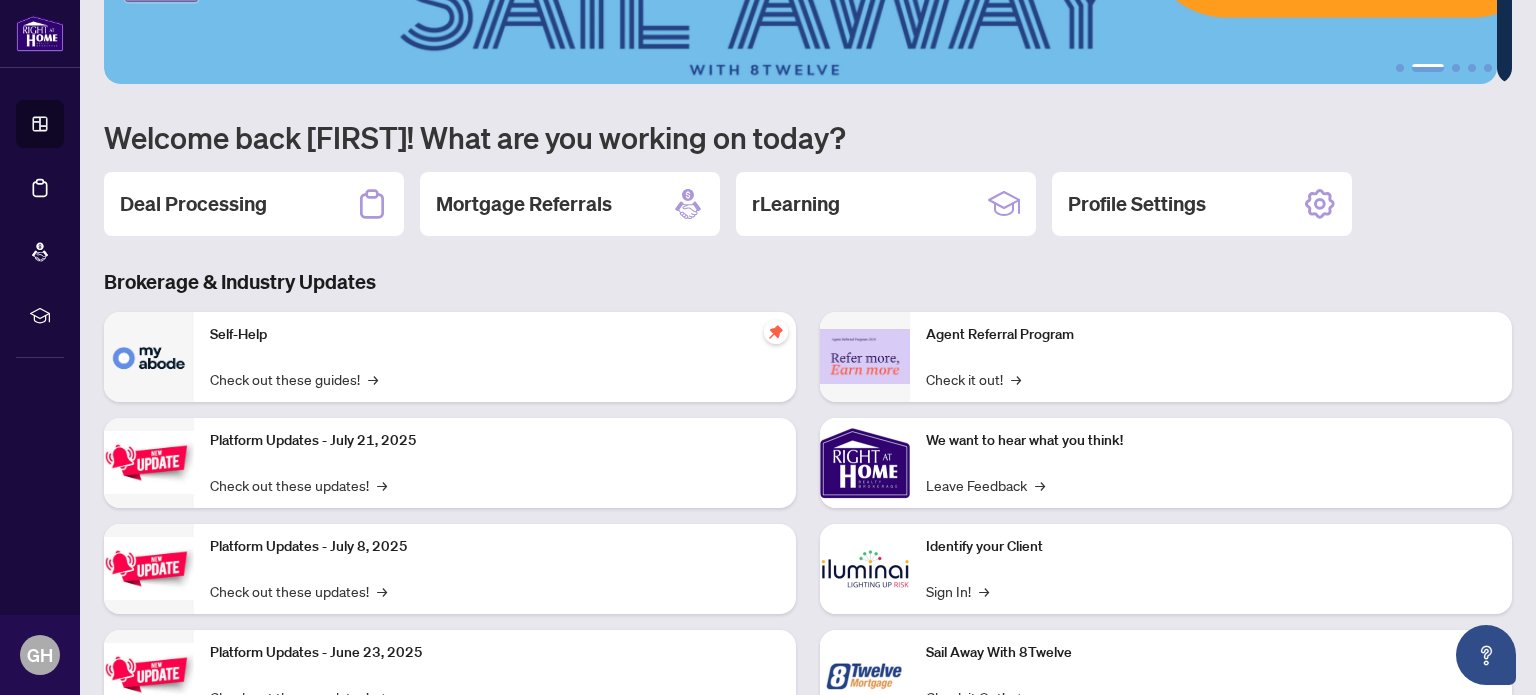 scroll, scrollTop: 0, scrollLeft: 0, axis: both 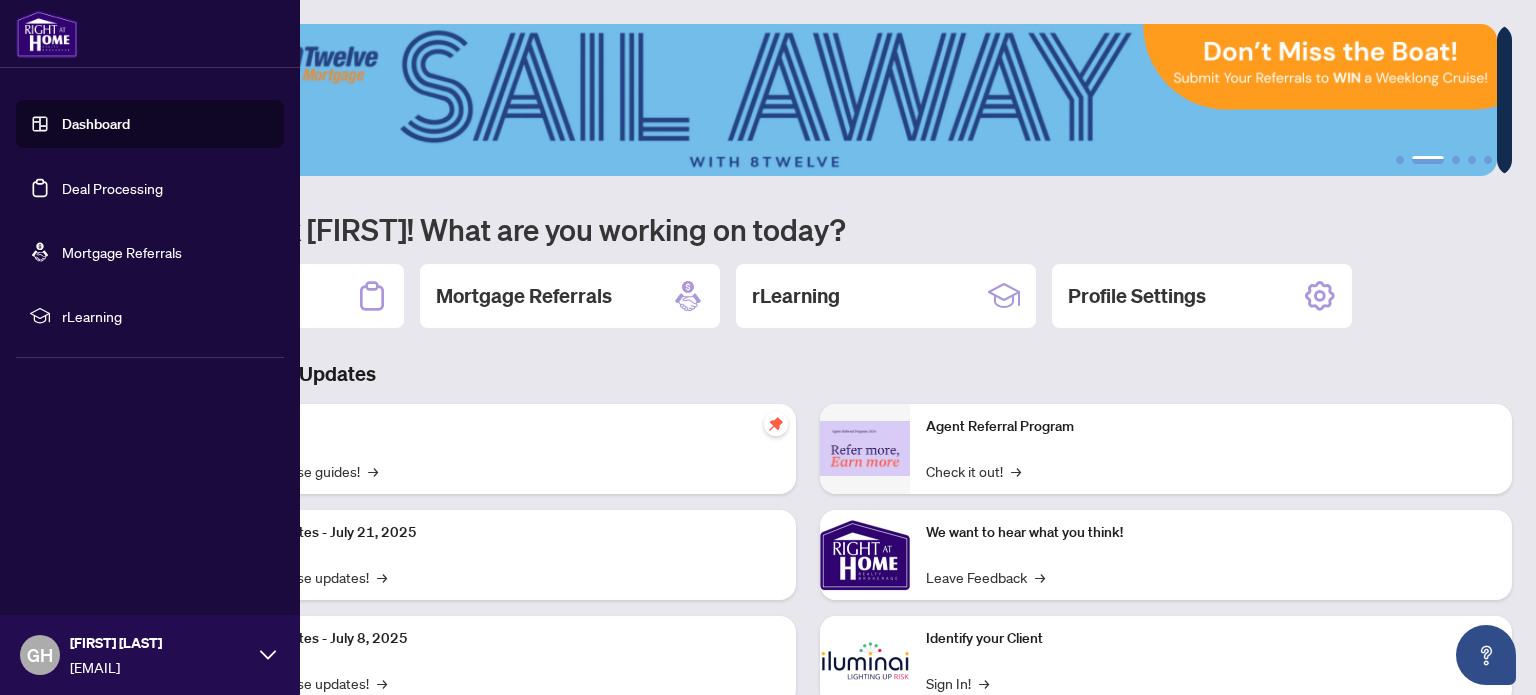 click on "GH" at bounding box center [40, 655] 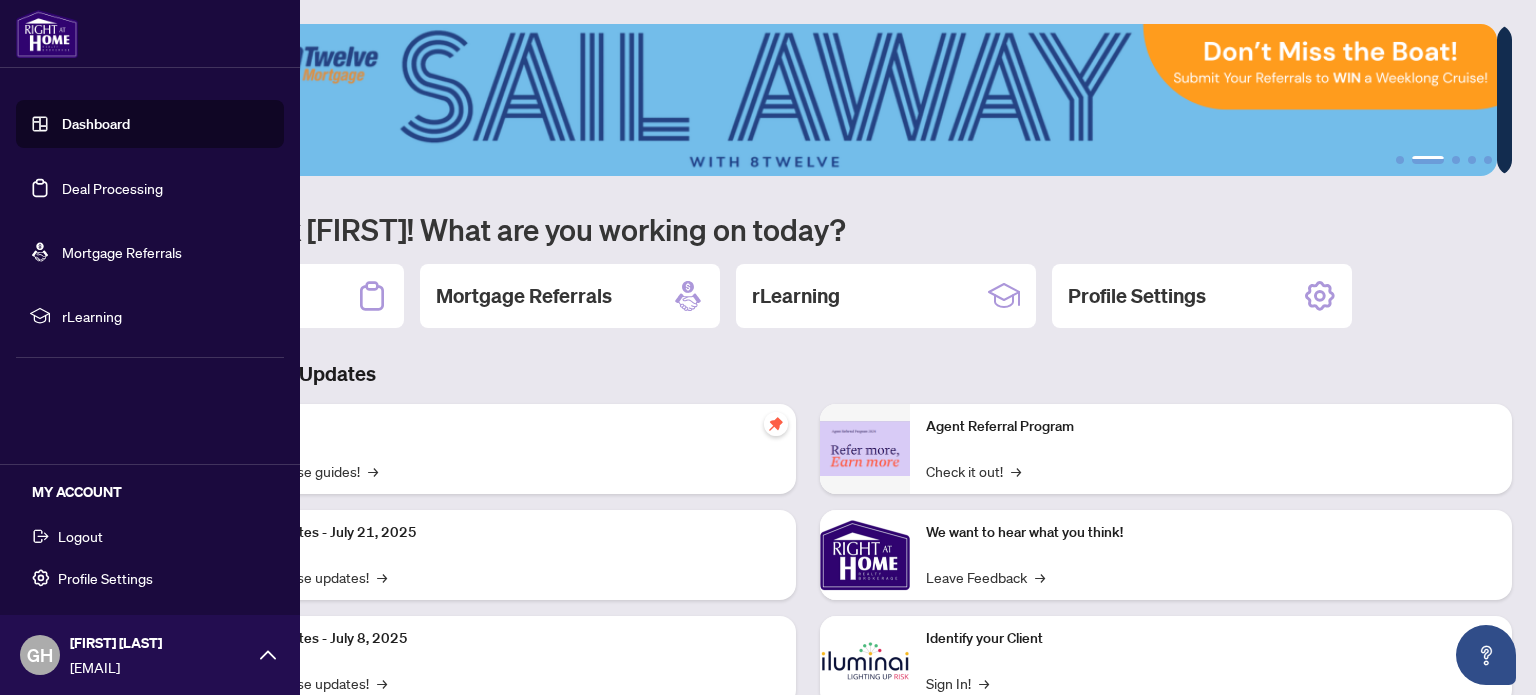 click on "Profile Settings" at bounding box center [105, 578] 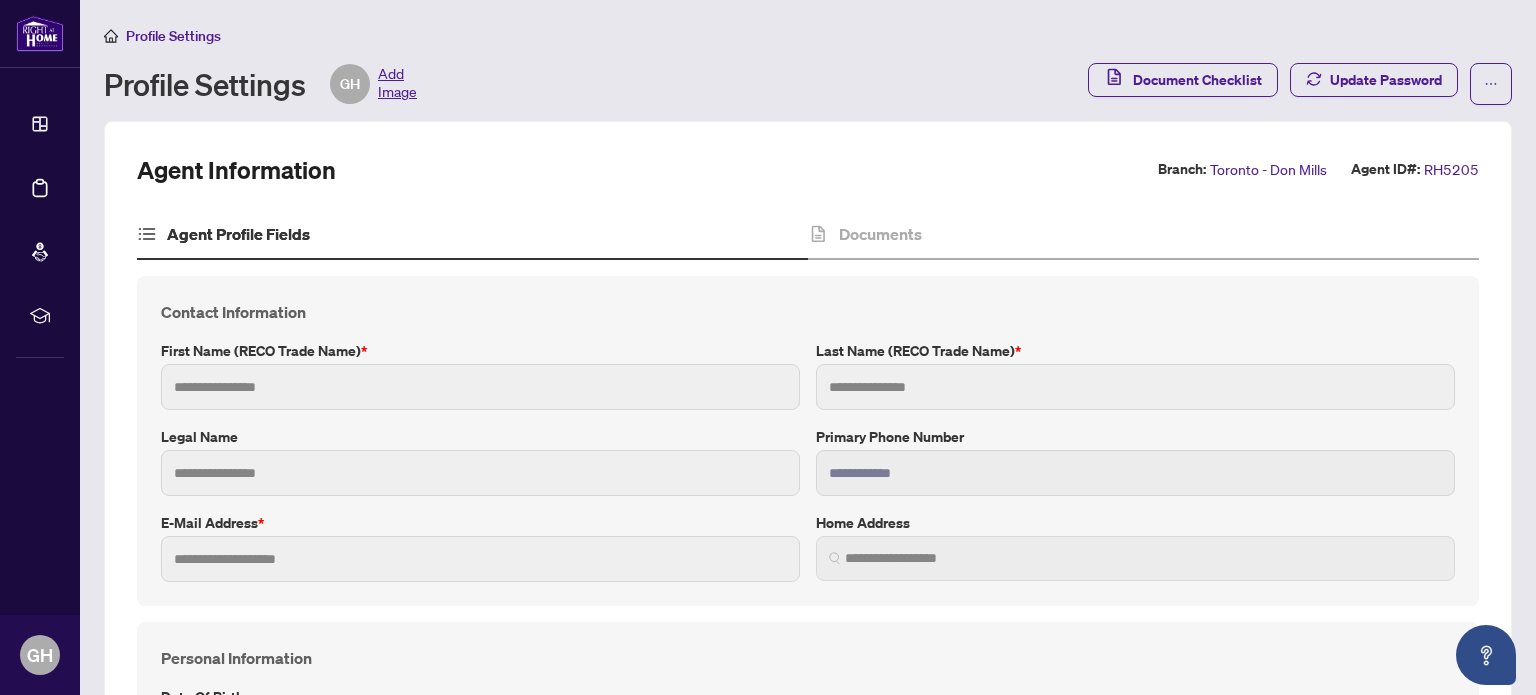 type on "*********" 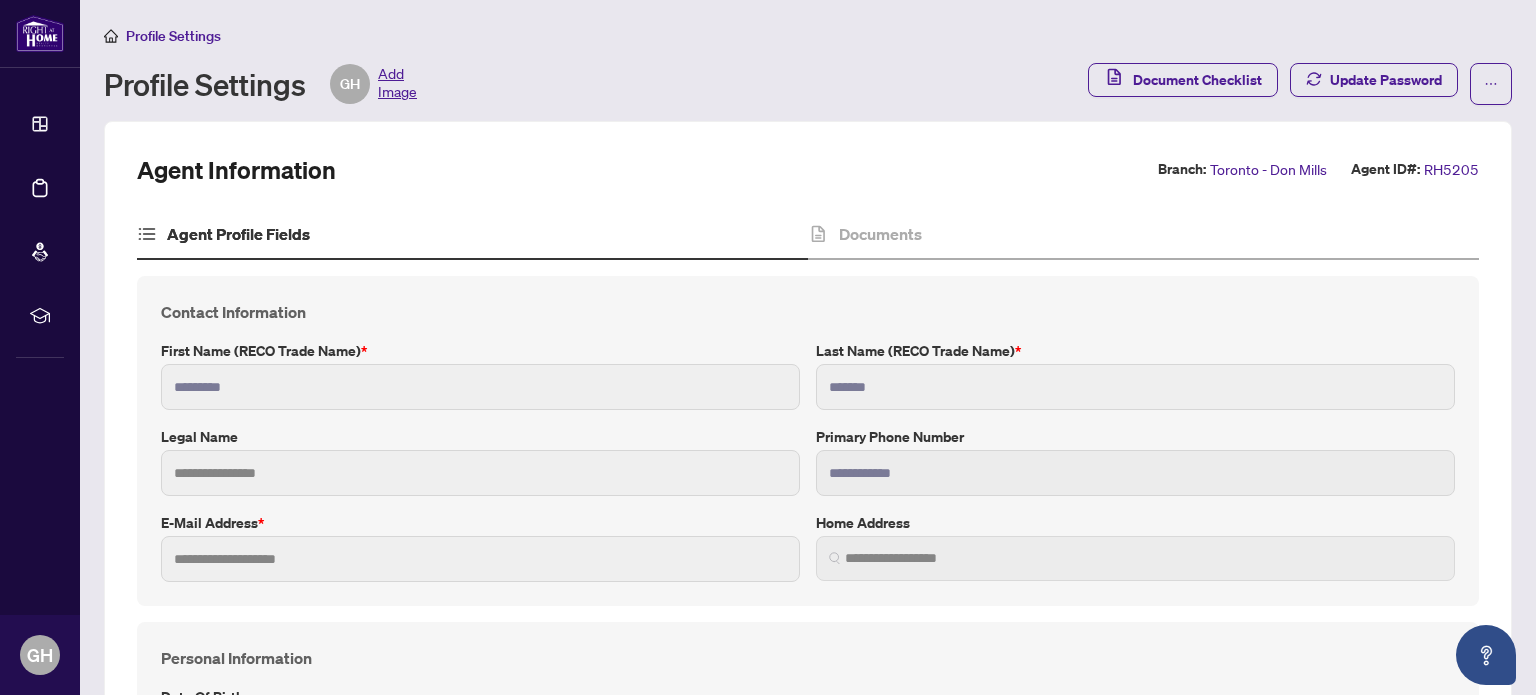 type on "**********" 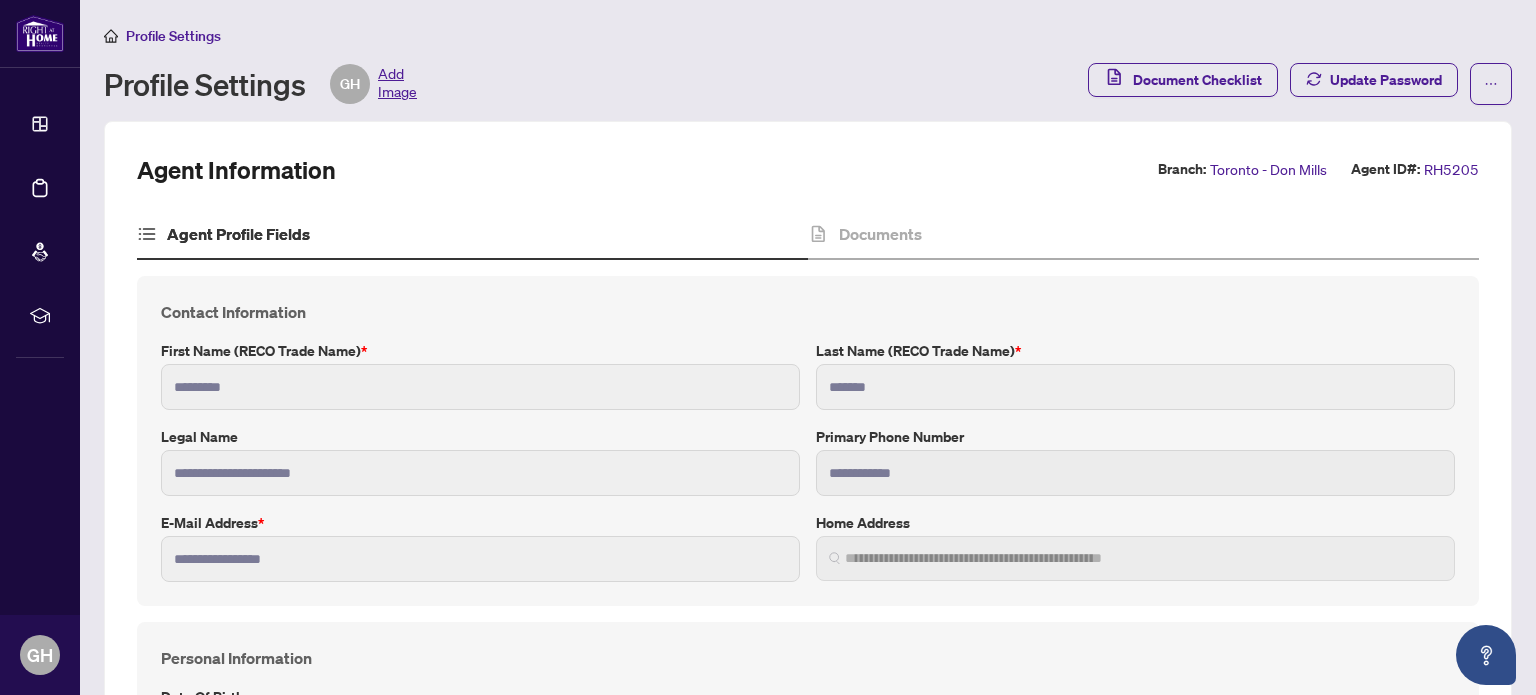 type on "**********" 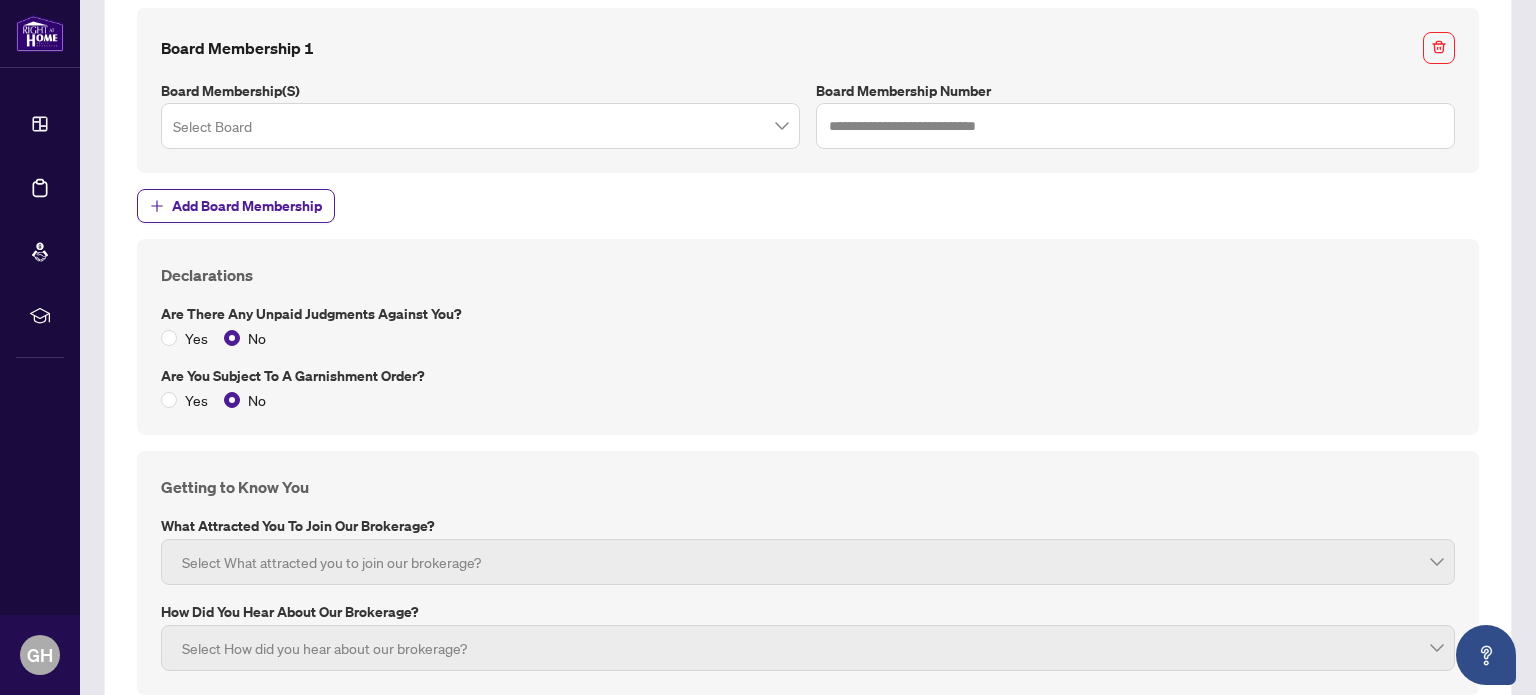 scroll, scrollTop: 2335, scrollLeft: 0, axis: vertical 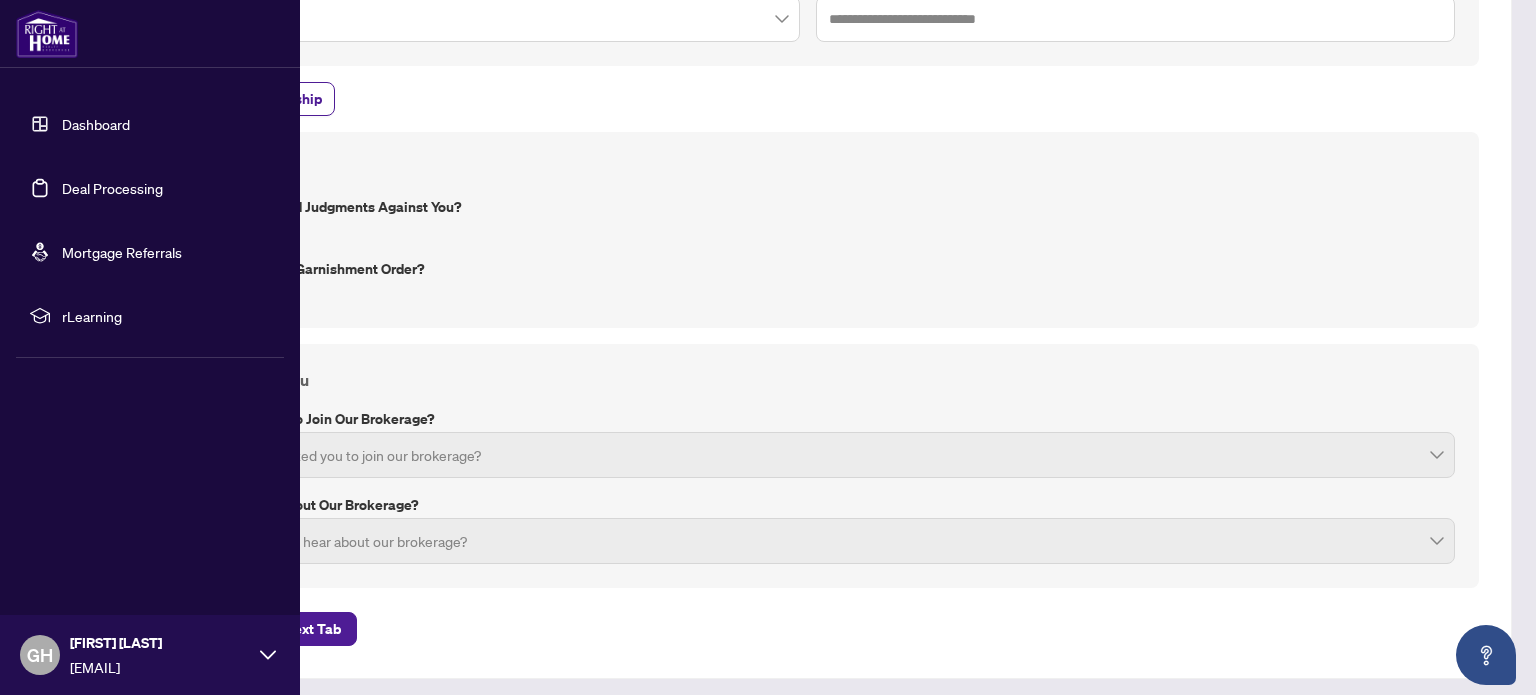 click on "Dashboard" at bounding box center [96, 124] 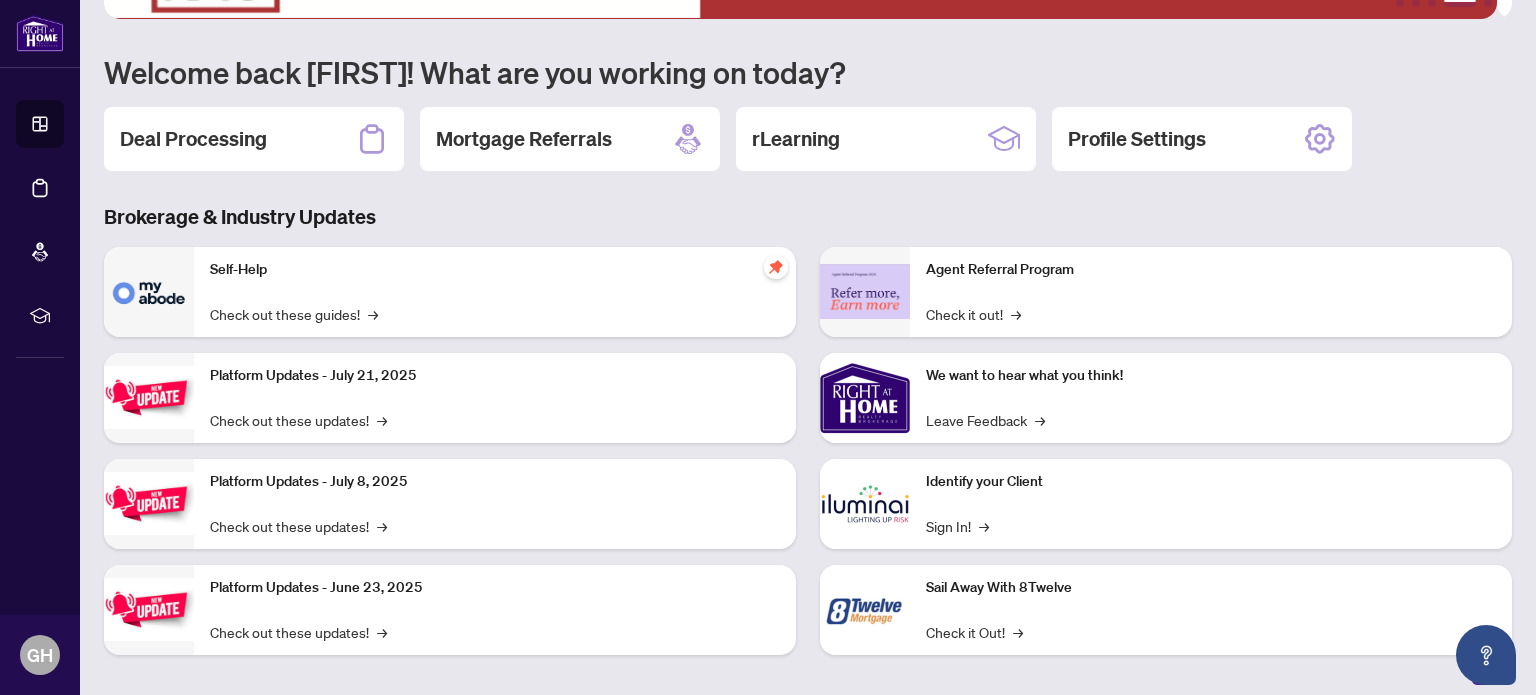 scroll, scrollTop: 168, scrollLeft: 0, axis: vertical 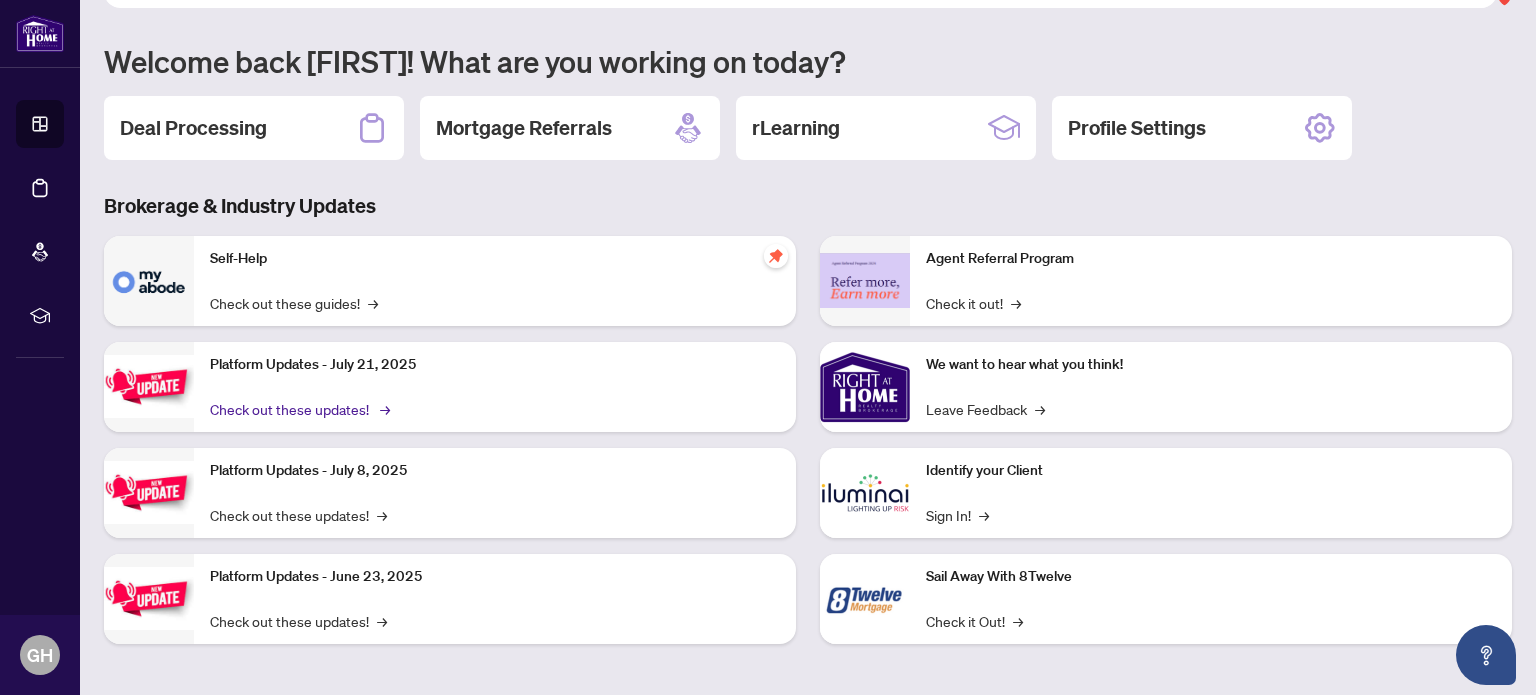 click on "Check out these updates! →" at bounding box center [298, 409] 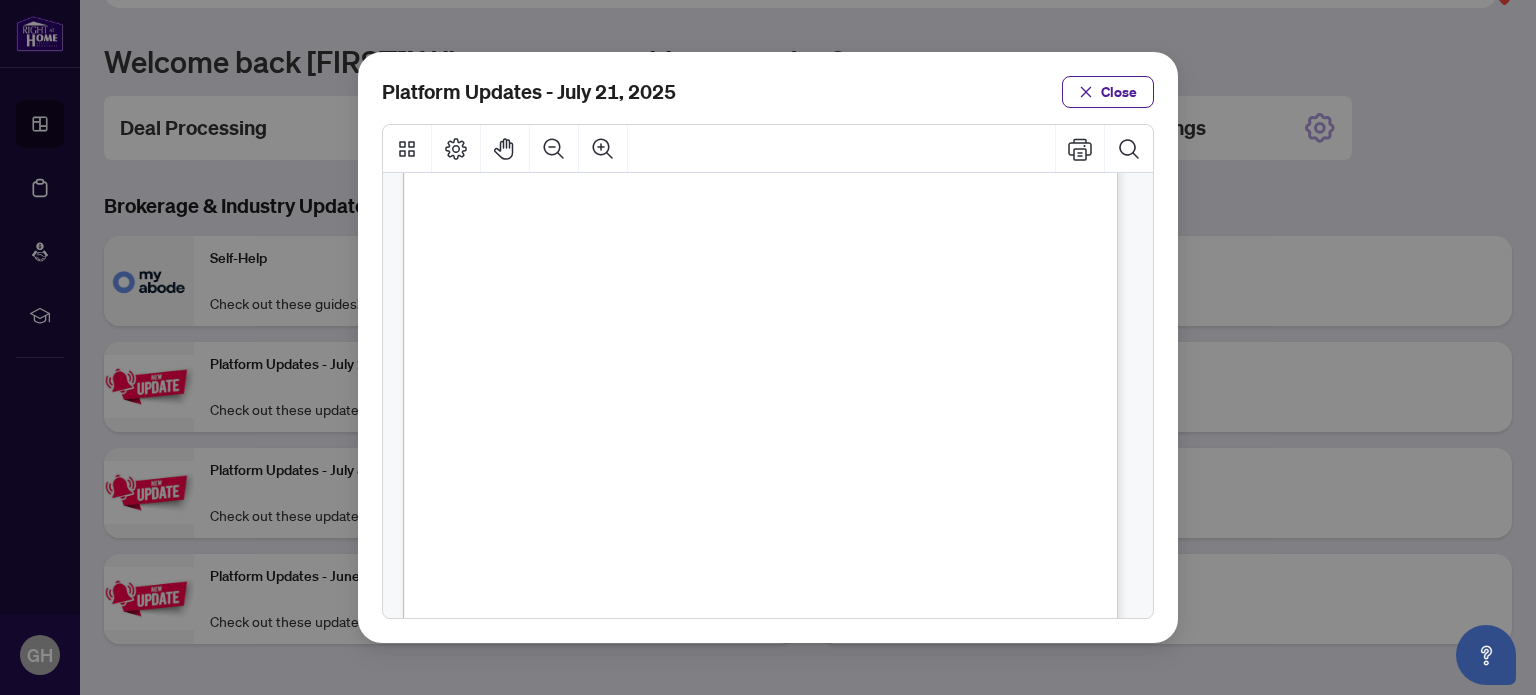 scroll, scrollTop: 520, scrollLeft: 0, axis: vertical 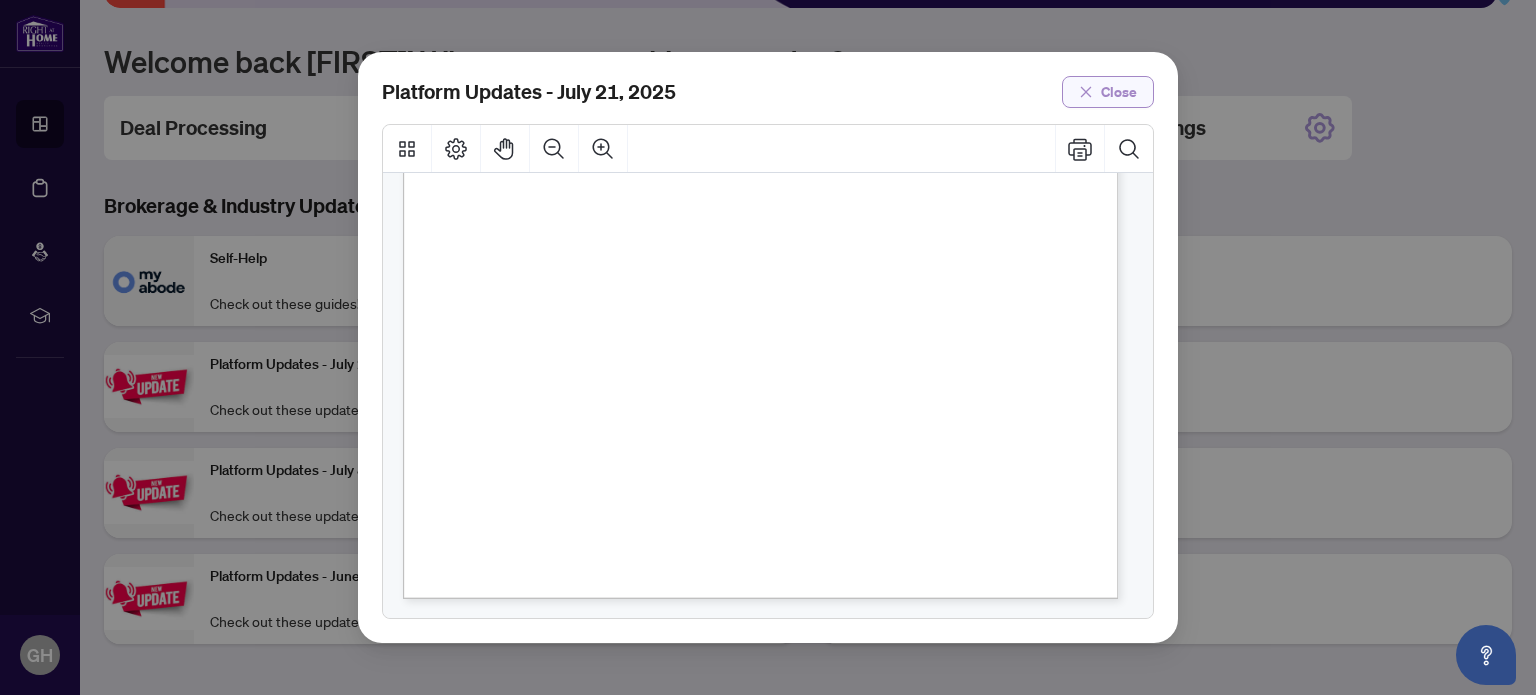 click on "Close" at bounding box center [1119, 92] 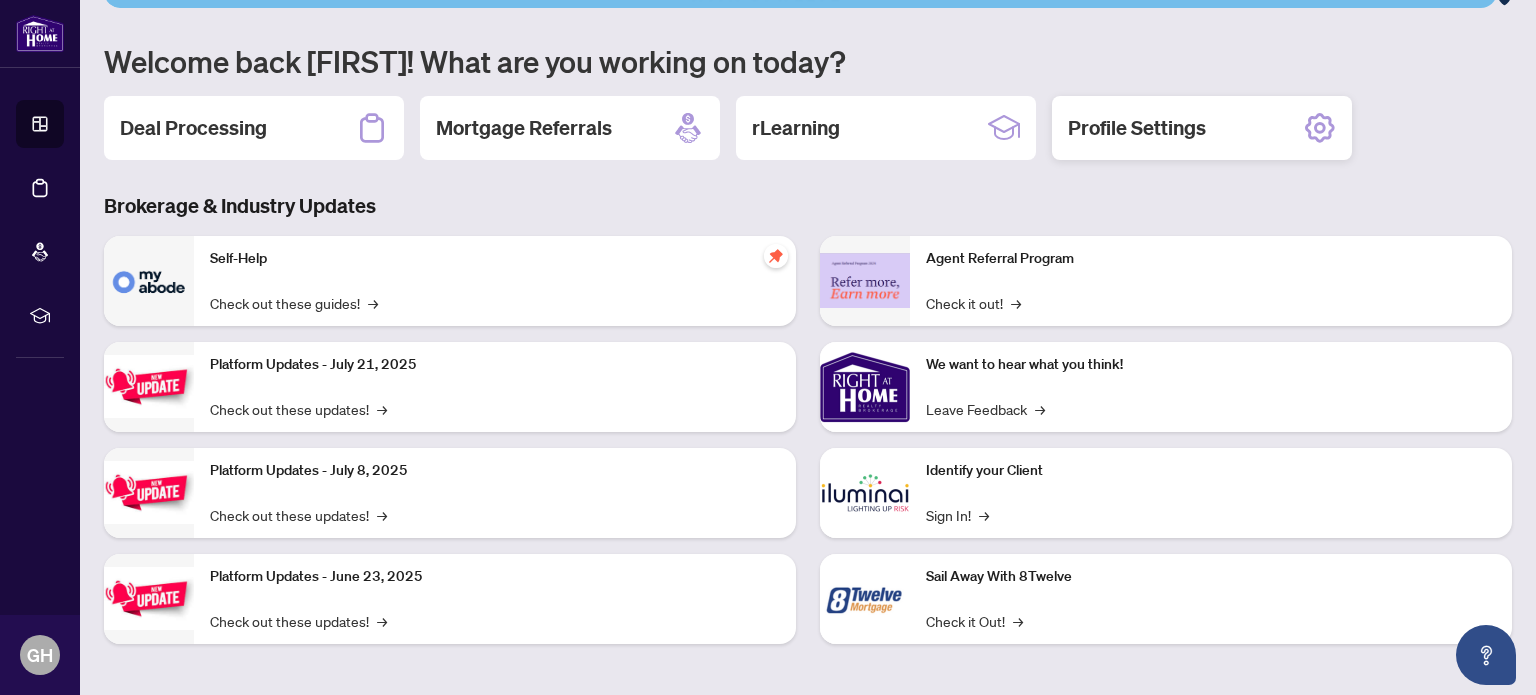 click on "Profile Settings" at bounding box center (1202, 128) 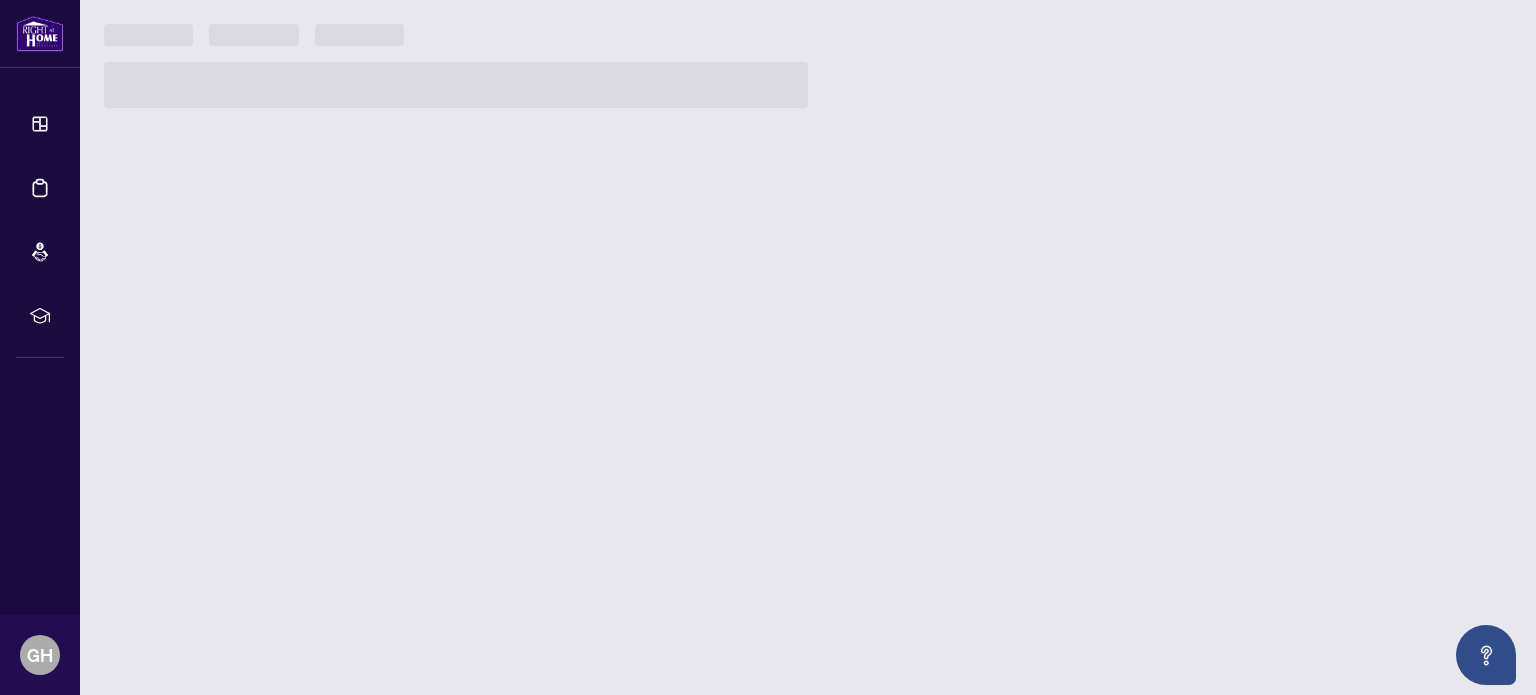 scroll, scrollTop: 0, scrollLeft: 0, axis: both 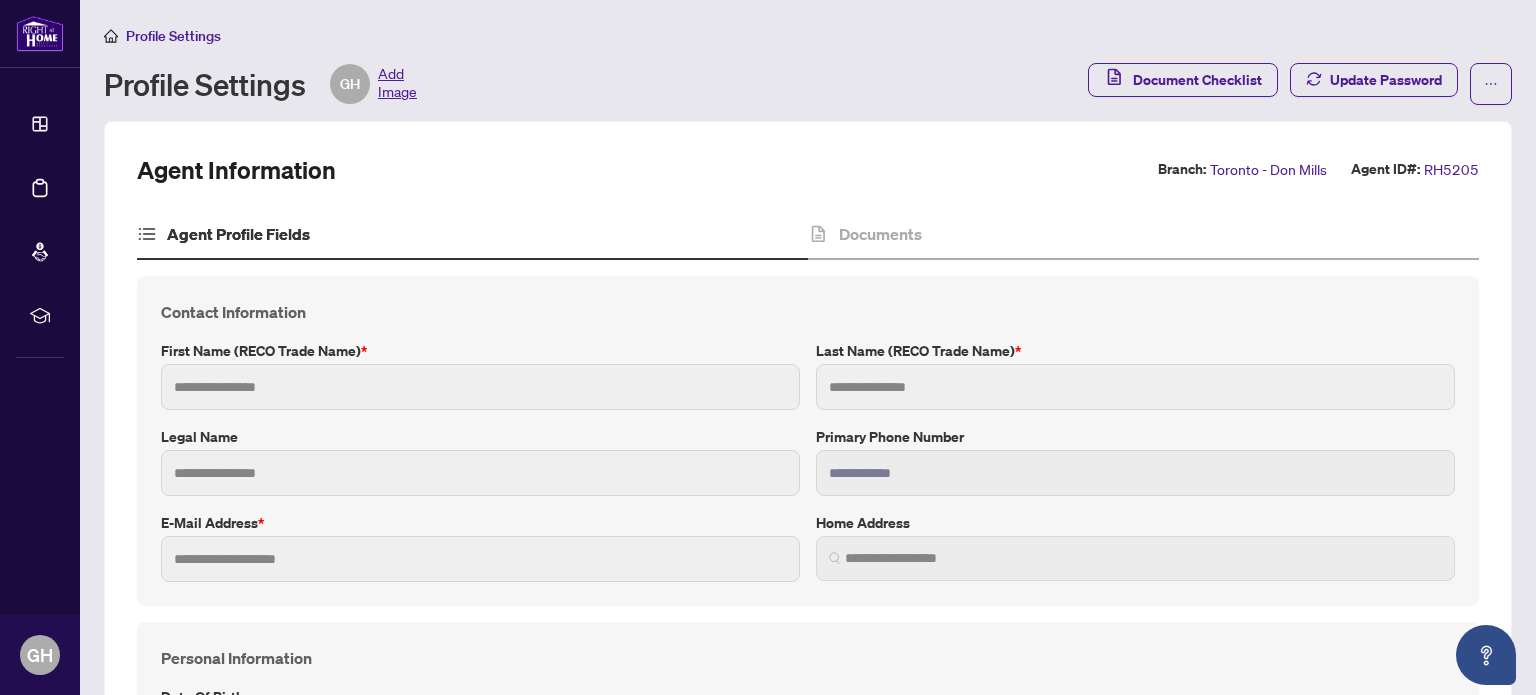 type on "*********" 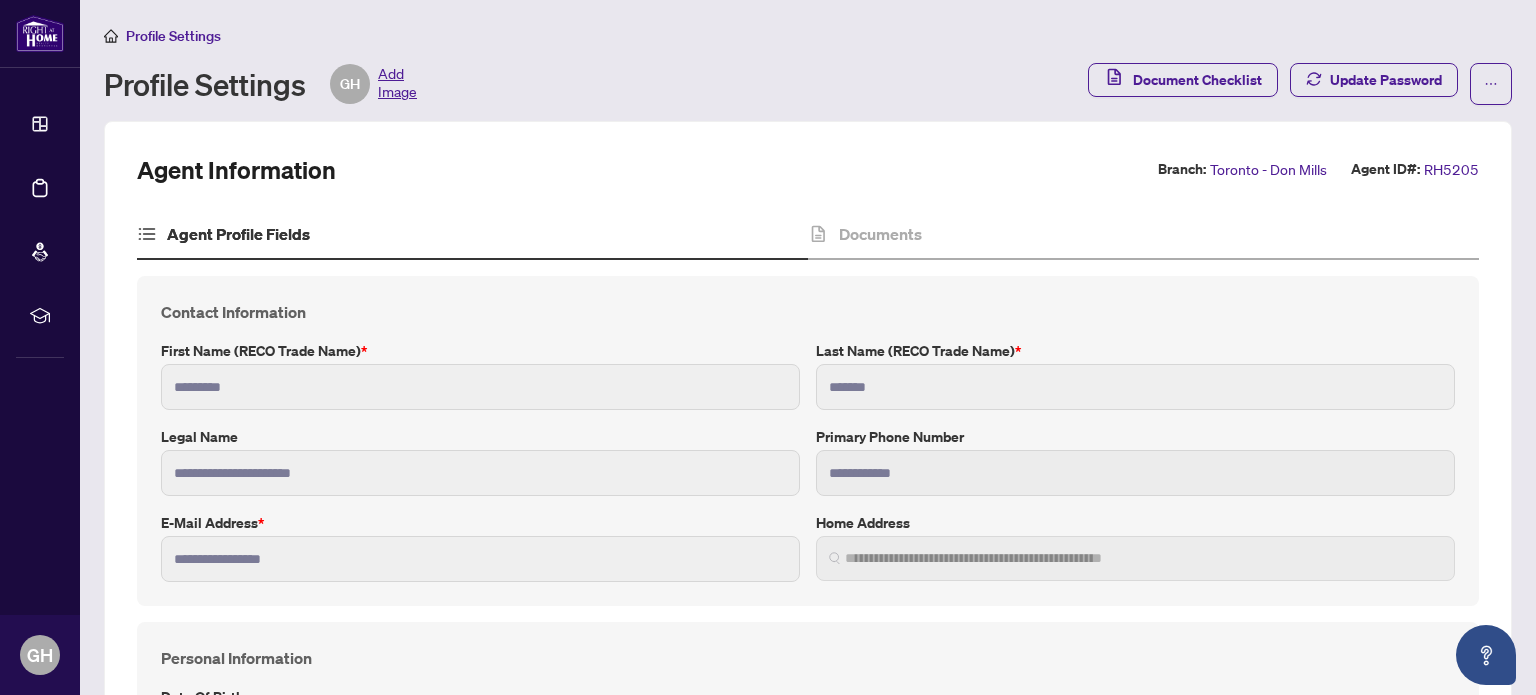 type on "**********" 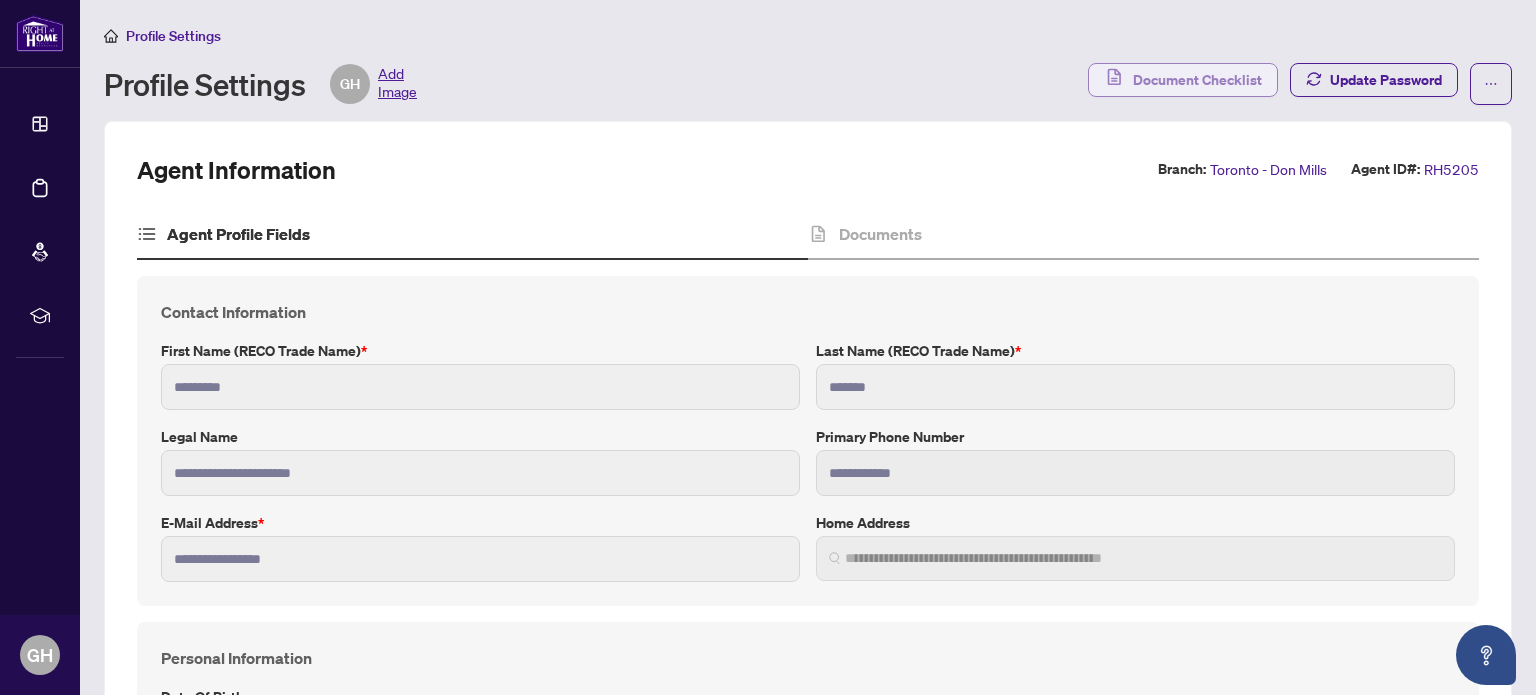 click on "Document Checklist" at bounding box center (1197, 80) 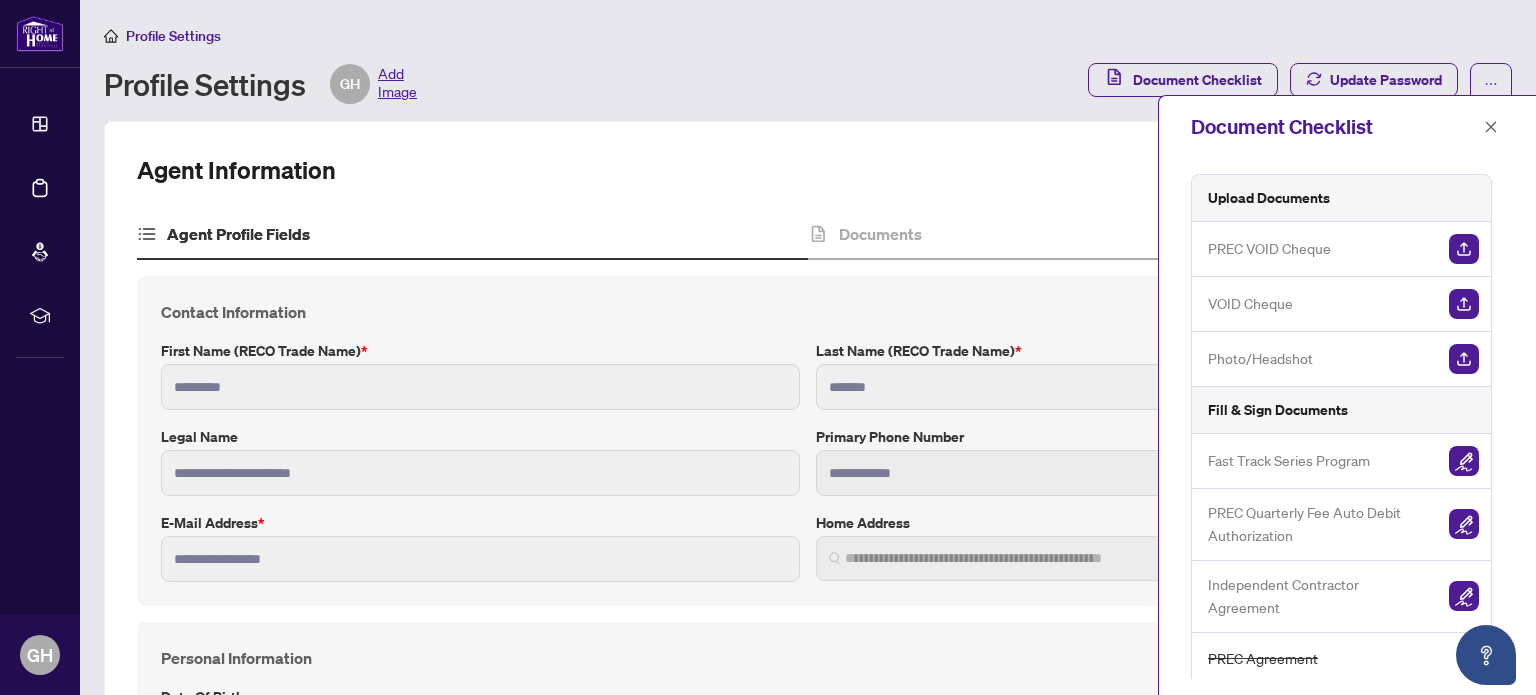 scroll, scrollTop: 100, scrollLeft: 0, axis: vertical 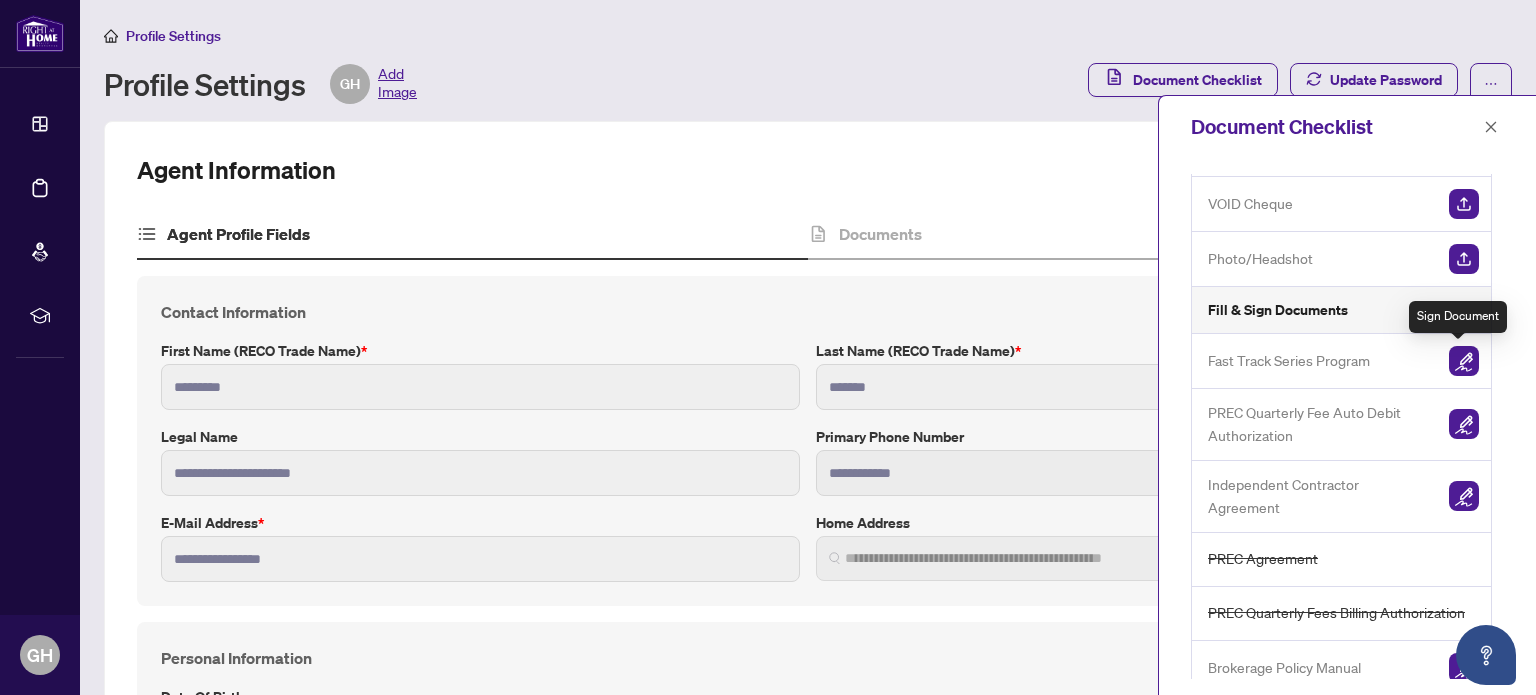 click at bounding box center [1464, 361] 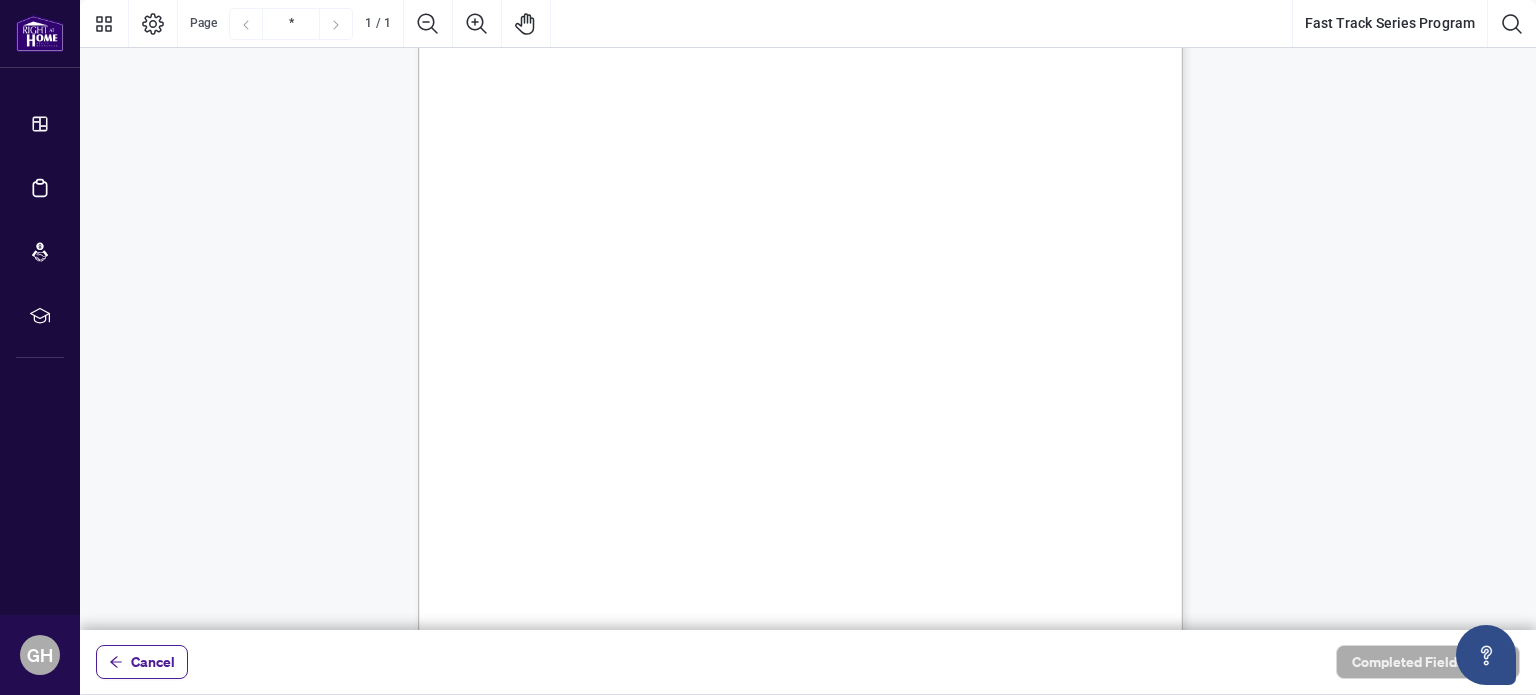 scroll, scrollTop: 448, scrollLeft: 0, axis: vertical 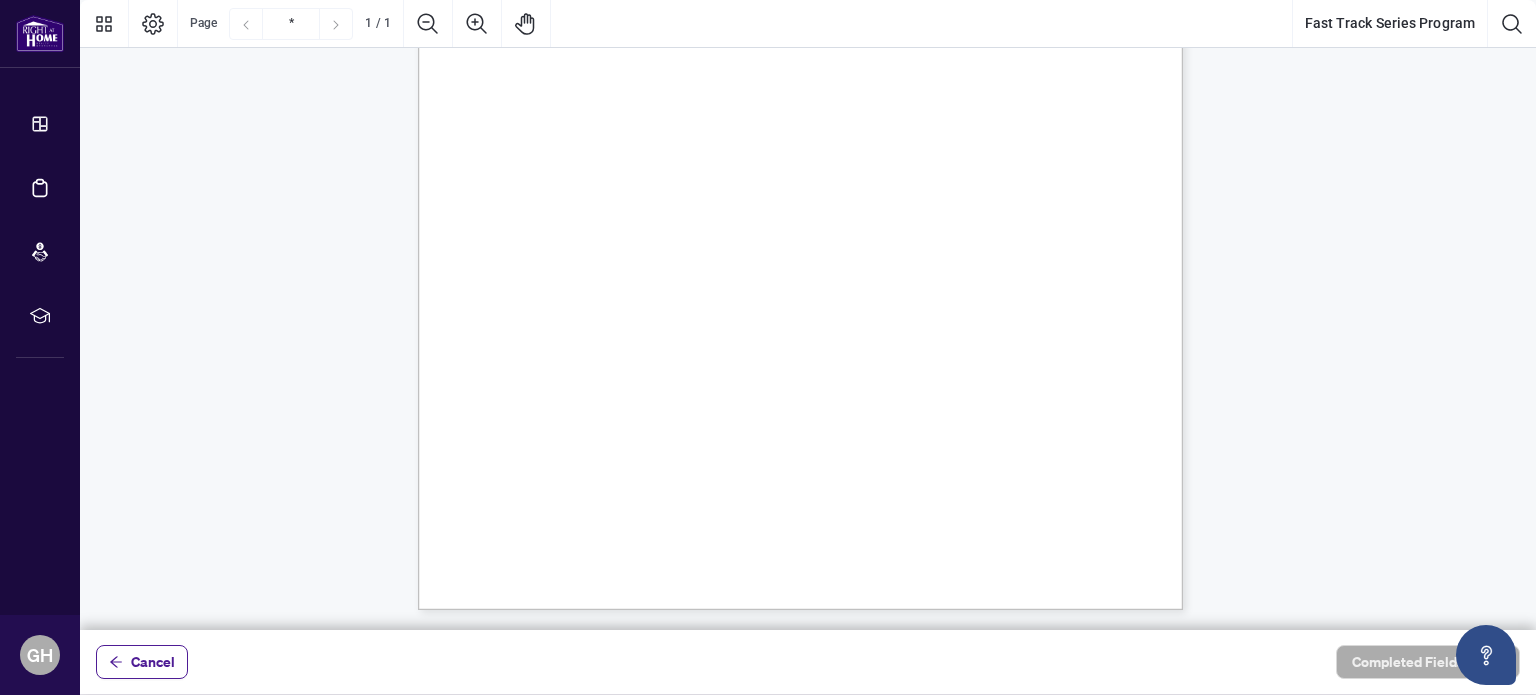 click on "FAST TRACK SERIES PROGRAM AGREEMENT
Each newly licensed Salesperson upon joining Right at Home Realty (“RAHR”) shall pay the Fast
Track Series fee of $540.00. However, if within six (6) months of joining RAHR, the Salesperson
completes the following components of the Fast Track Series:
A. Attends the Branch Orientation webinar;
B. Attends Fast Track Part 1 and Part 2 courses;
C. Completes all assignments (as determined by the VP, Agent Success);
D. Completes all modules within the Fast Track Series.
We will issue a credit applicable to either one residential resale transaction or two residential lease
transactions. This credit can be utilized by the Salesperson to oset the Transaction Processing Fee
for their next sale or purchase.
Terms and Conditions
•  This credit entitles the holder to one (1) credit for a residential resale transaction  or  two (2)
credits for residential lease transactions. For lease transactions, the same credit may be
used twice.
•  •  •  •" at bounding box center (896, 239) 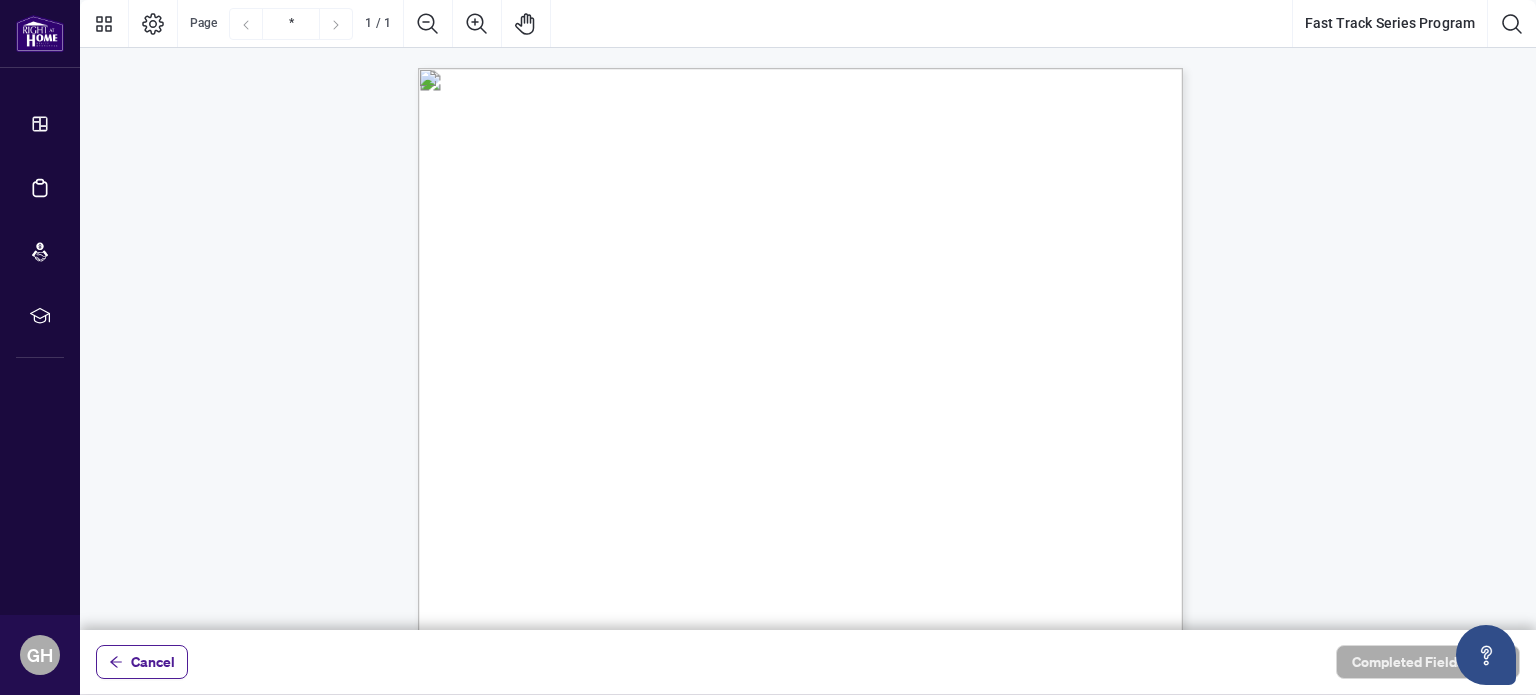 scroll, scrollTop: 448, scrollLeft: 0, axis: vertical 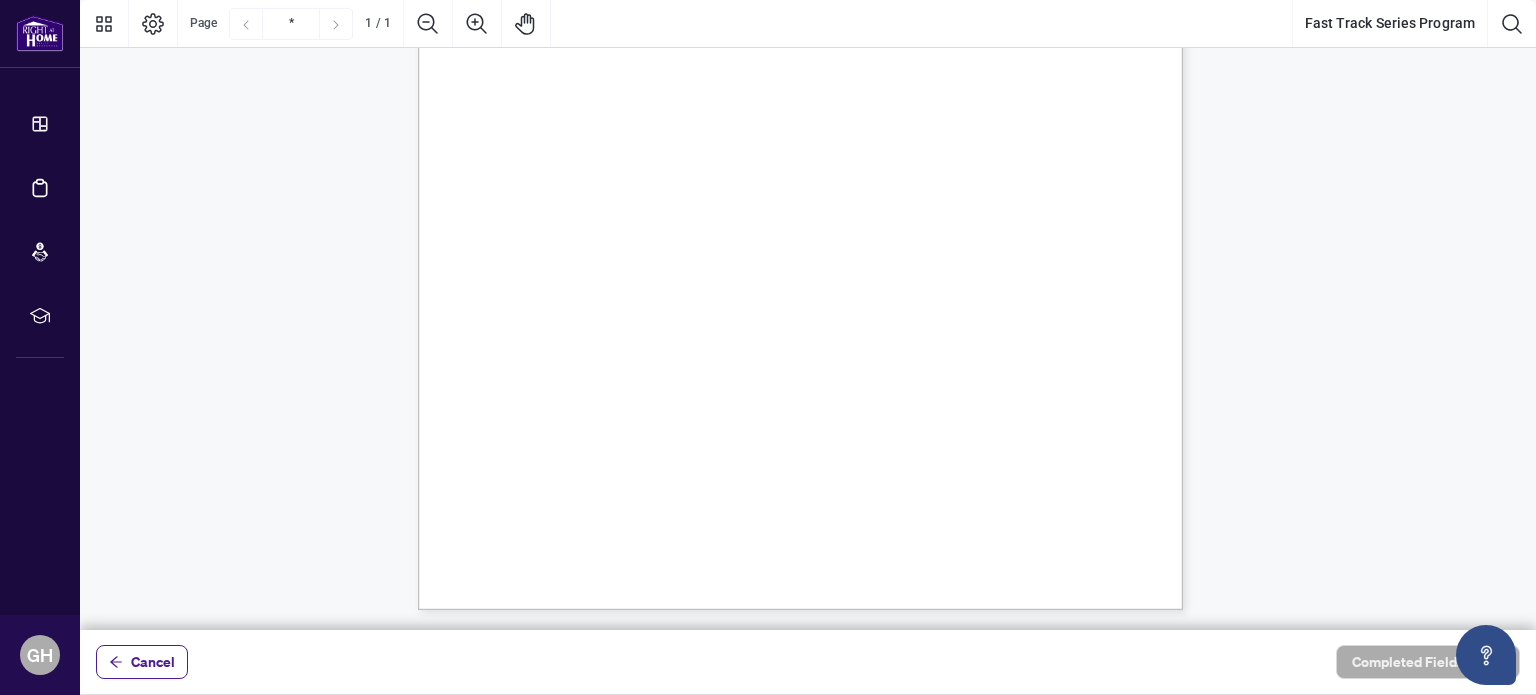 click on "Registrant Name:" at bounding box center (550, 457) 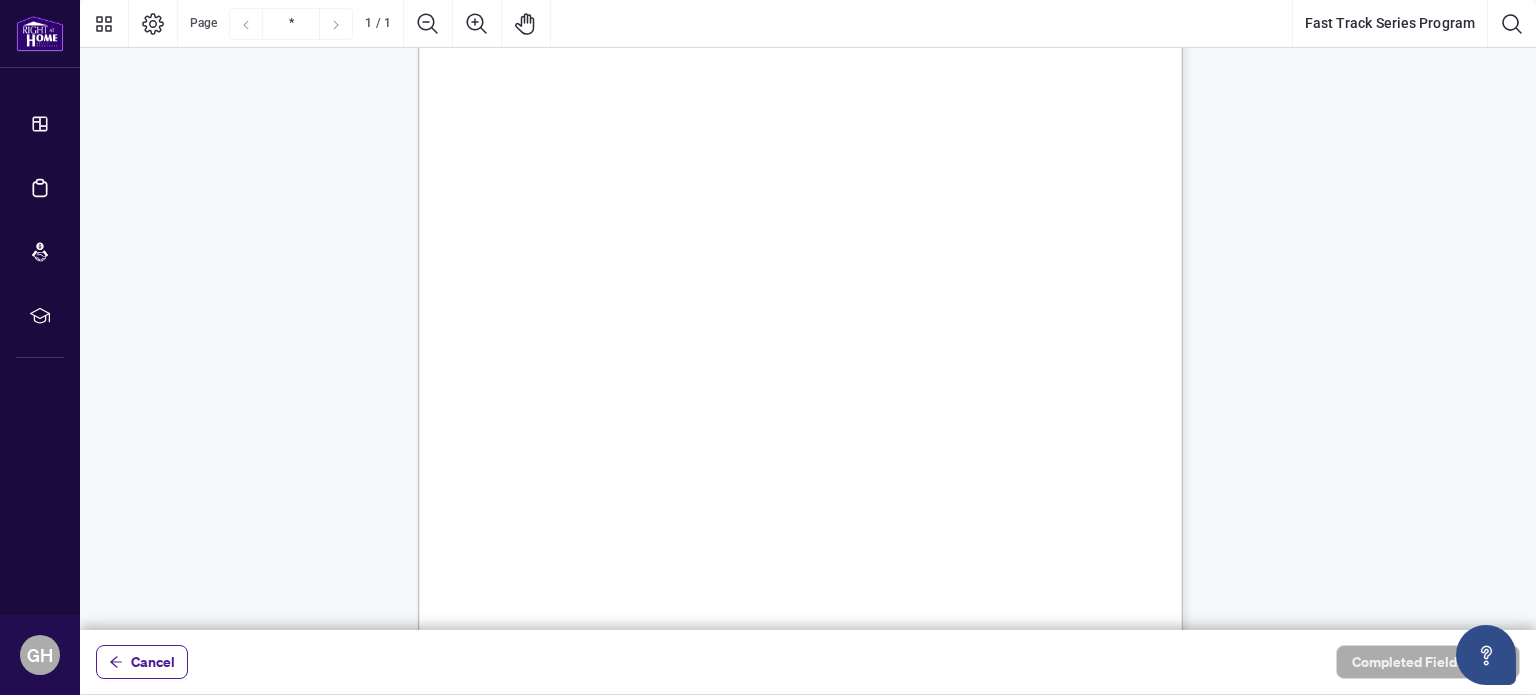 scroll, scrollTop: 0, scrollLeft: 0, axis: both 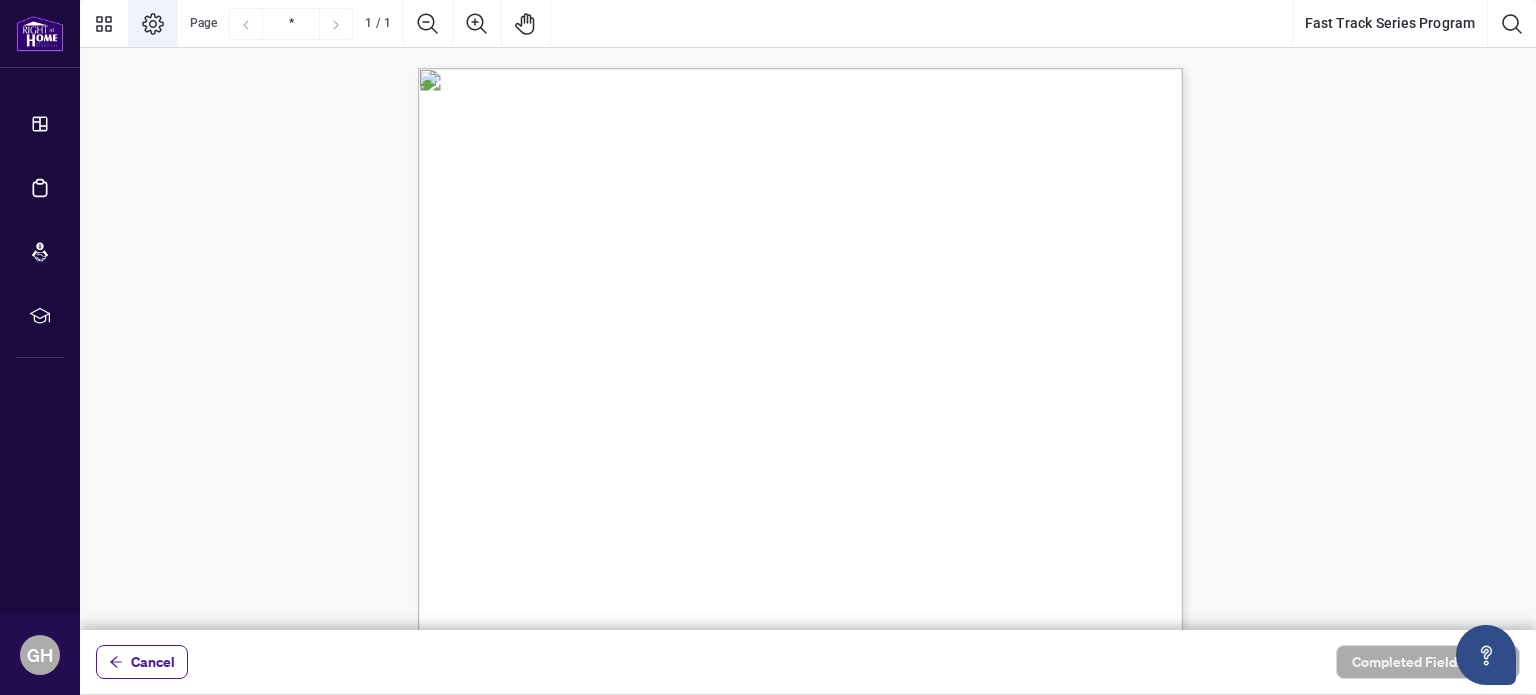 click 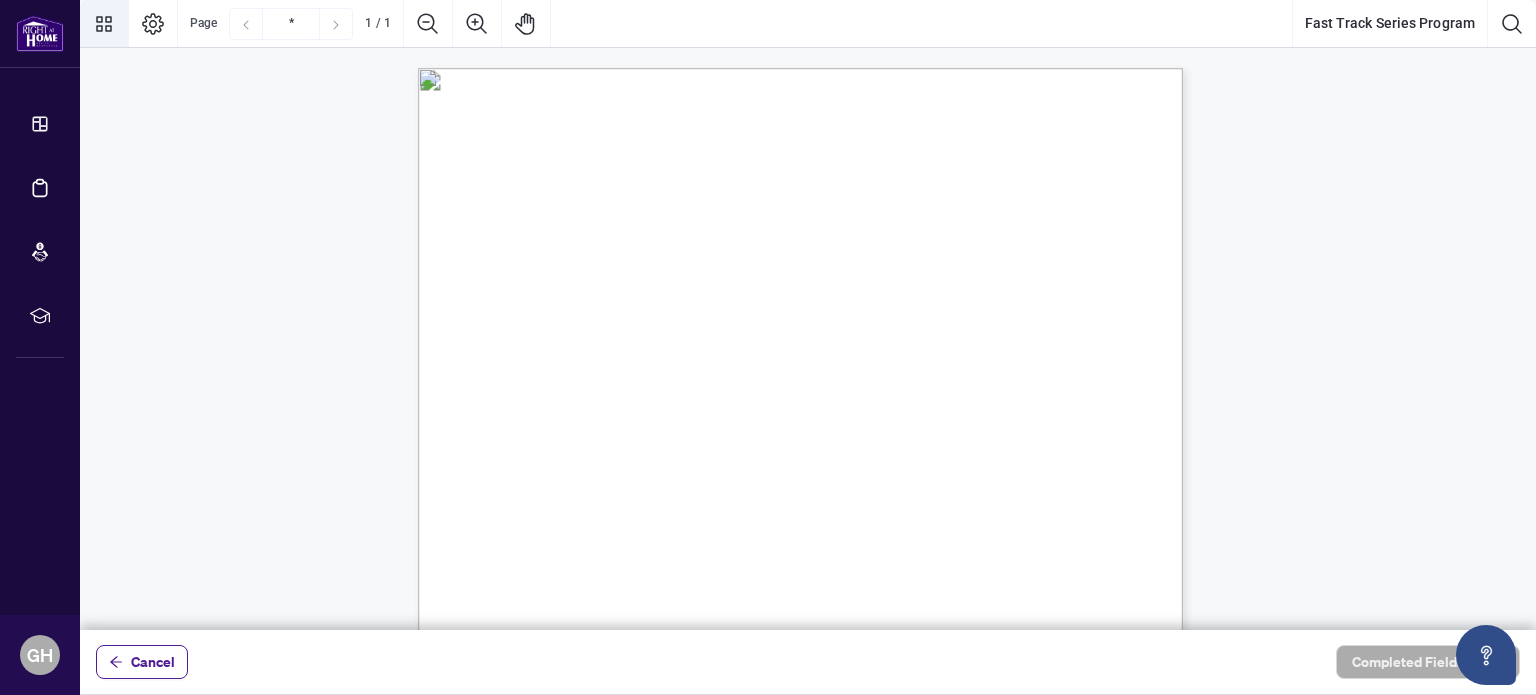 click 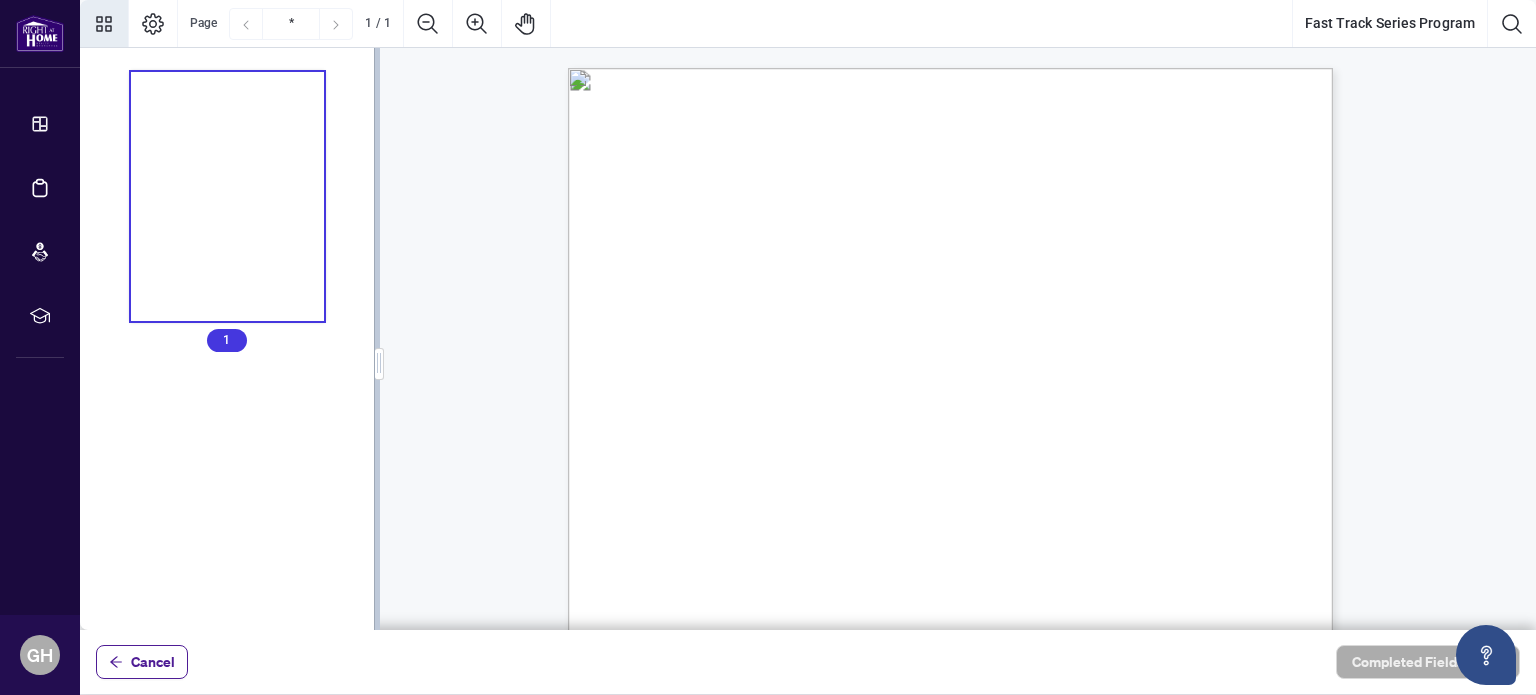 click 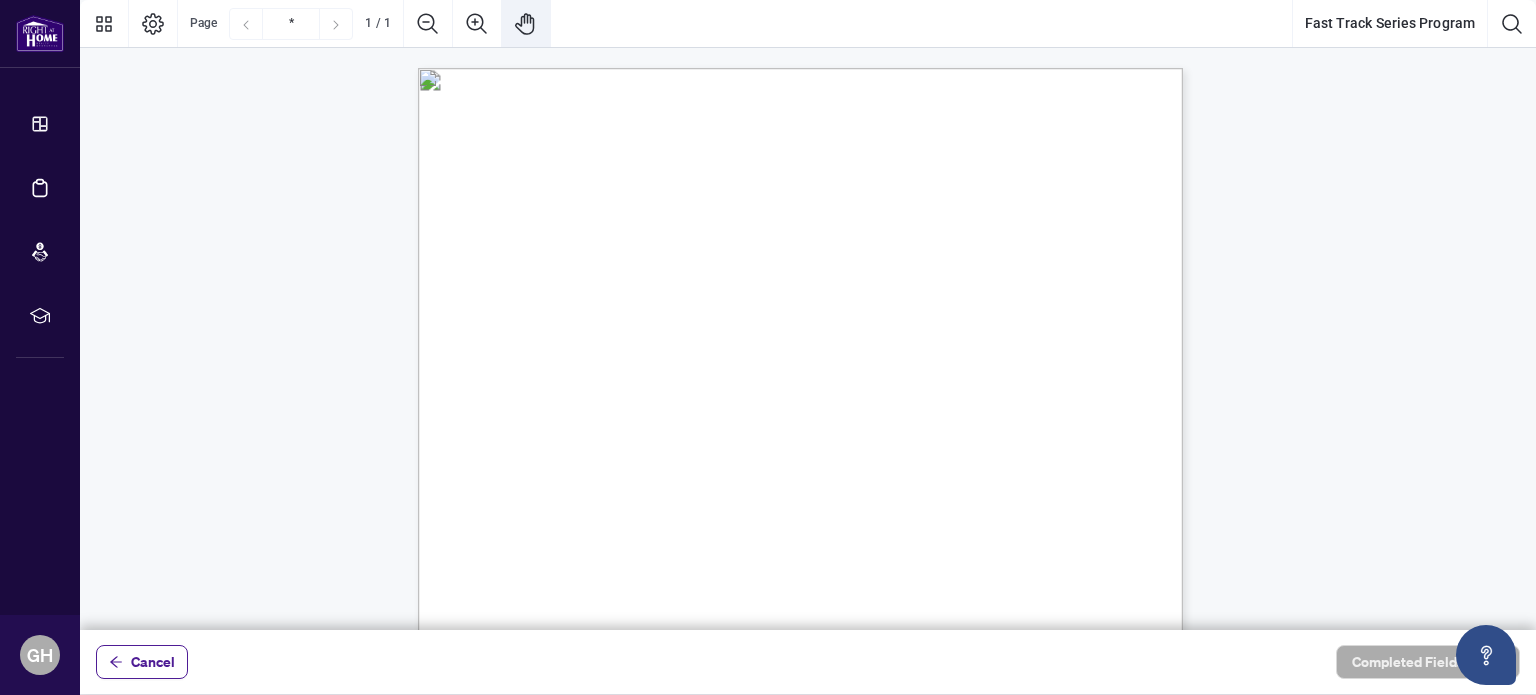 click 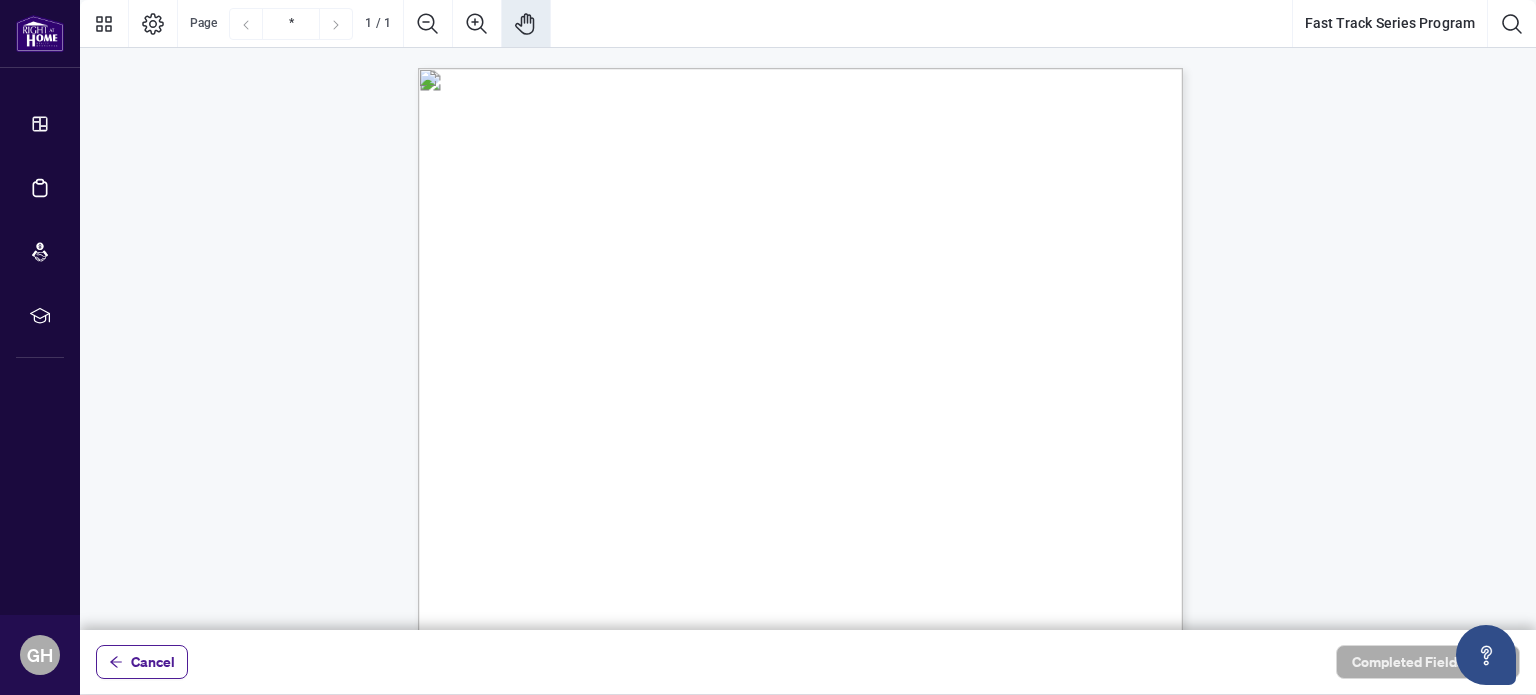 drag, startPoint x: 823, startPoint y: 381, endPoint x: 757, endPoint y: 138, distance: 251.8035 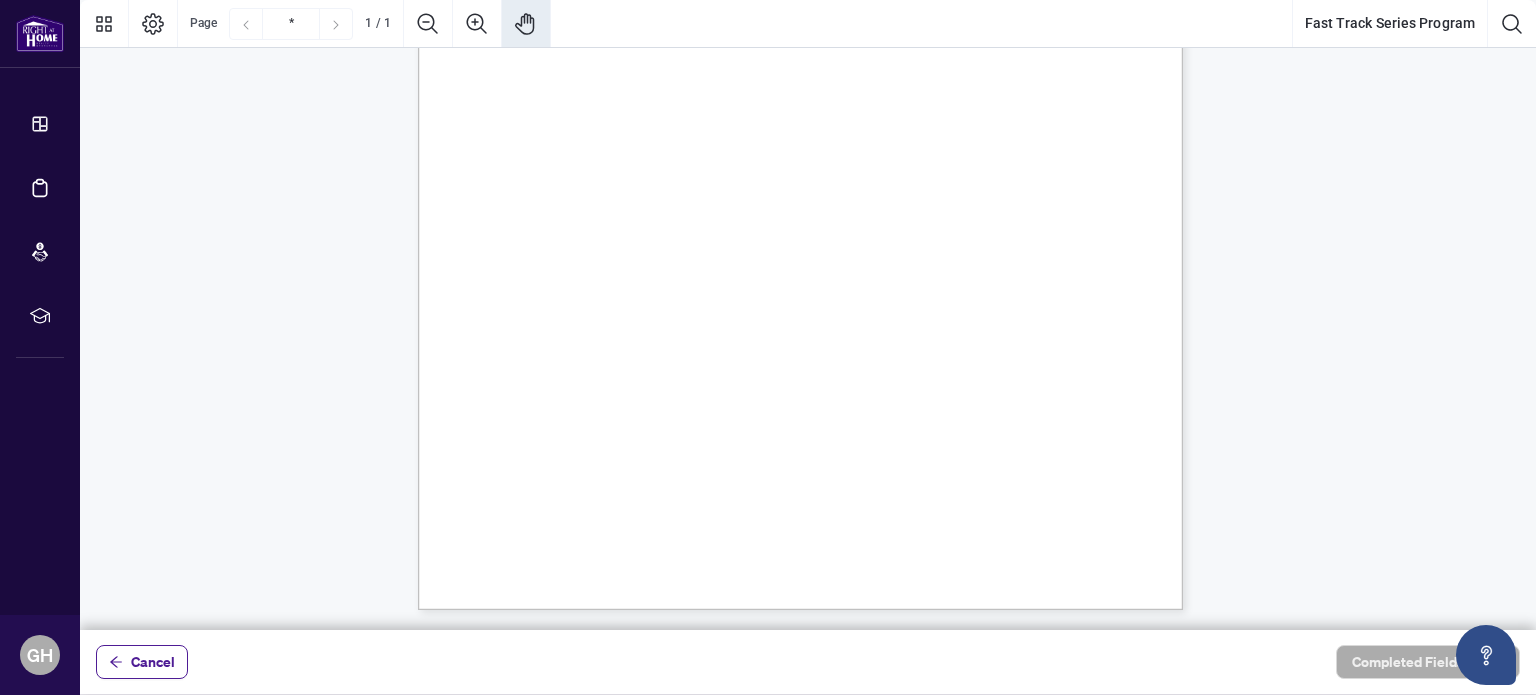 drag, startPoint x: 670, startPoint y: 441, endPoint x: 680, endPoint y: 467, distance: 27.856777 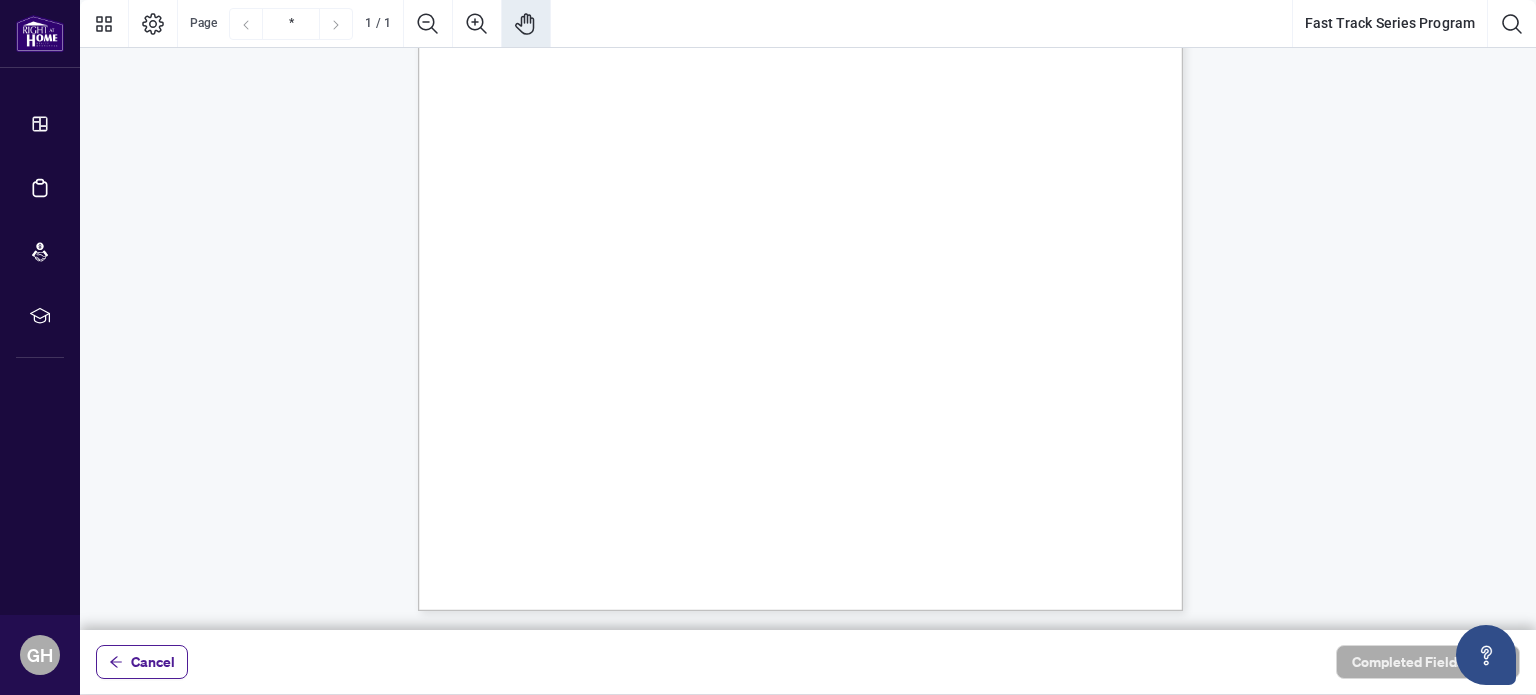 click 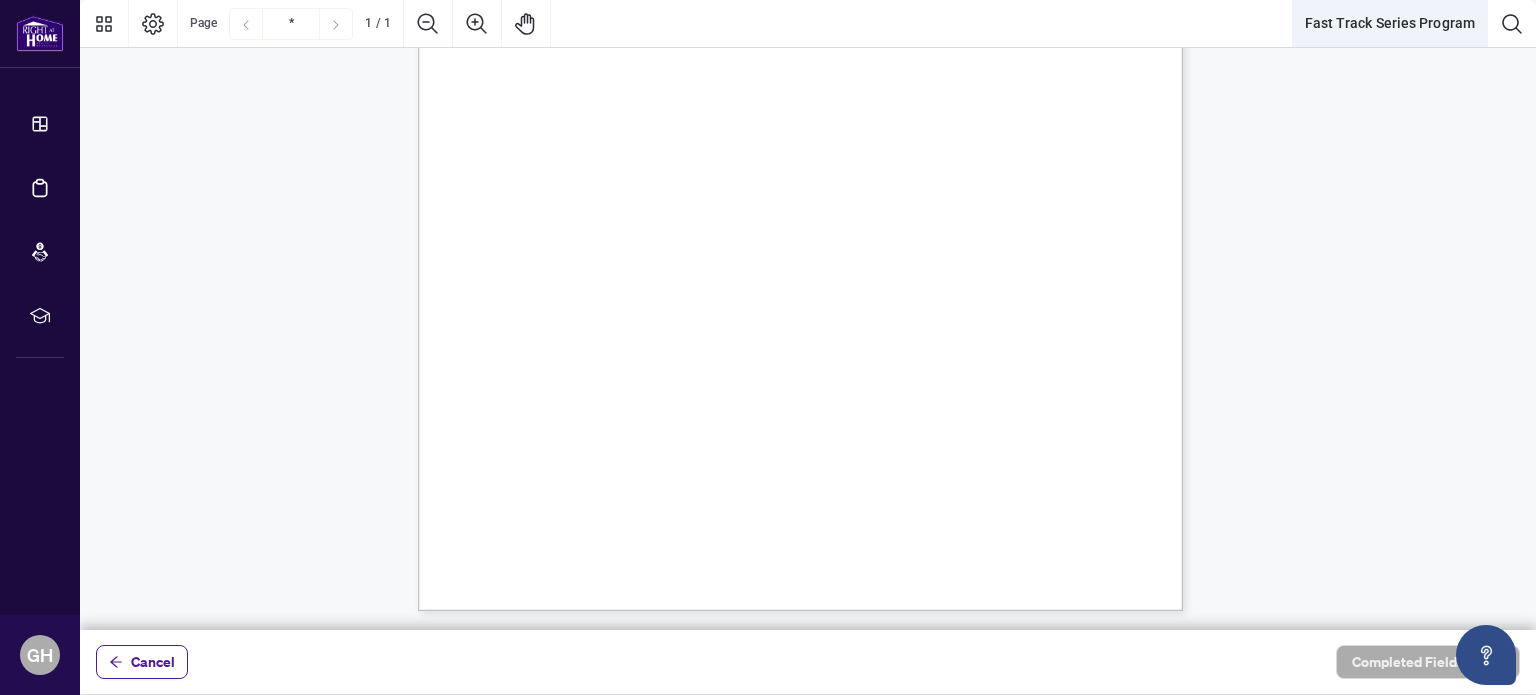 click on "Fast Track Series Program" at bounding box center [1390, 24] 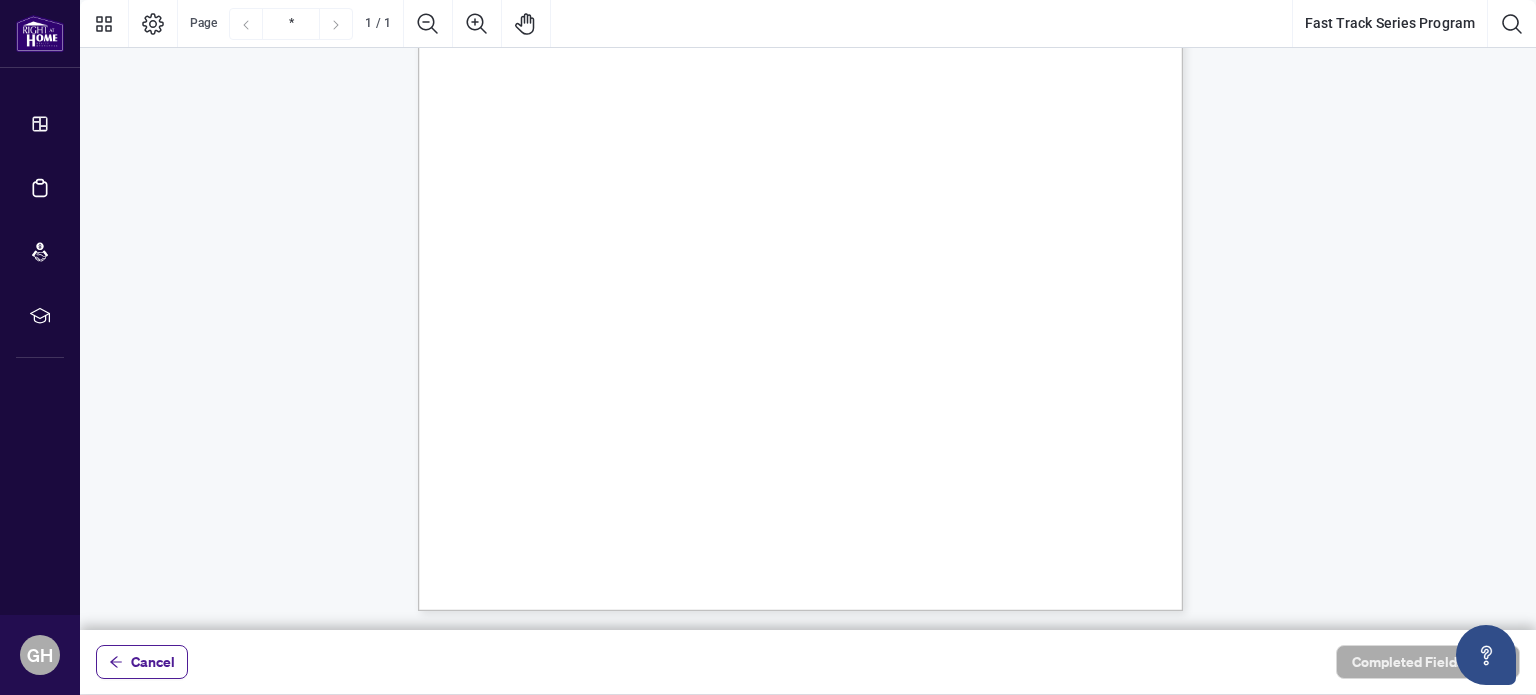 drag, startPoint x: 708, startPoint y: 429, endPoint x: 623, endPoint y: 447, distance: 86.88498 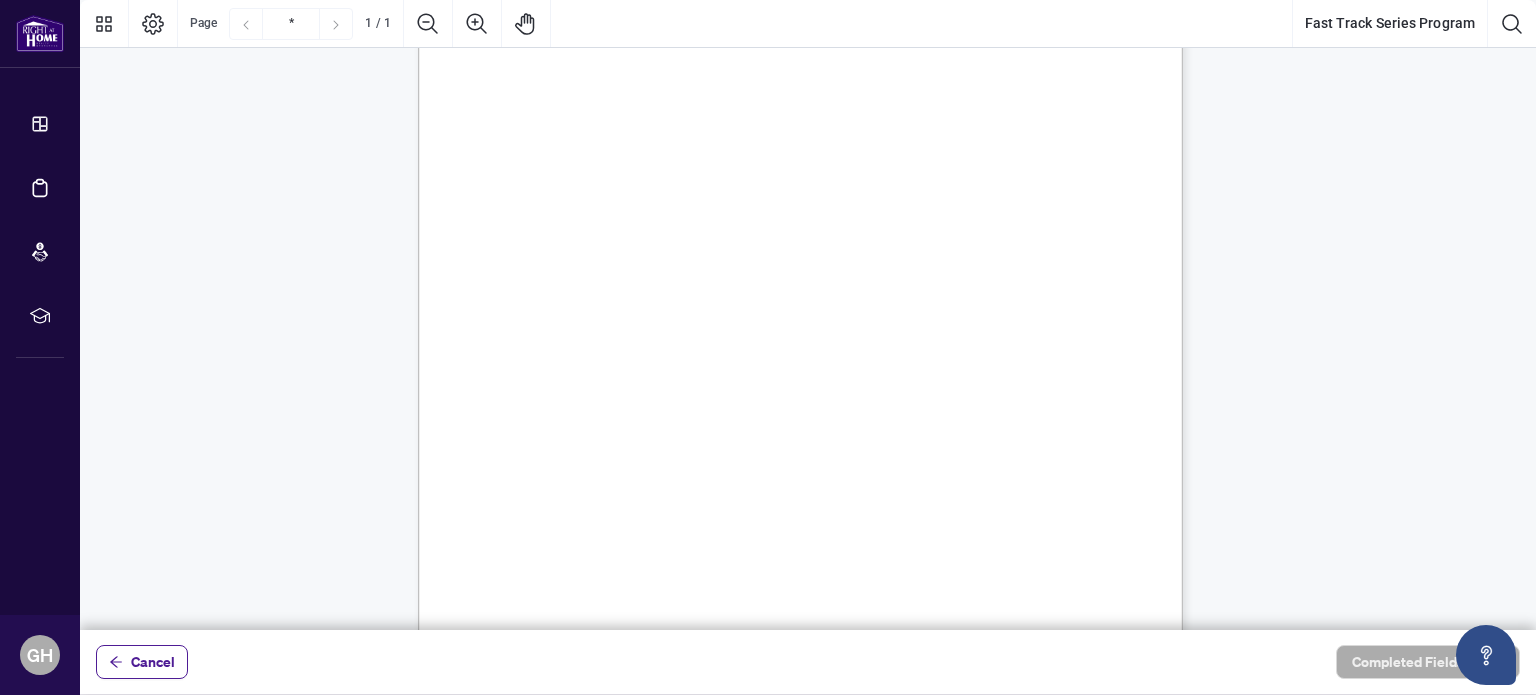 scroll, scrollTop: 0, scrollLeft: 0, axis: both 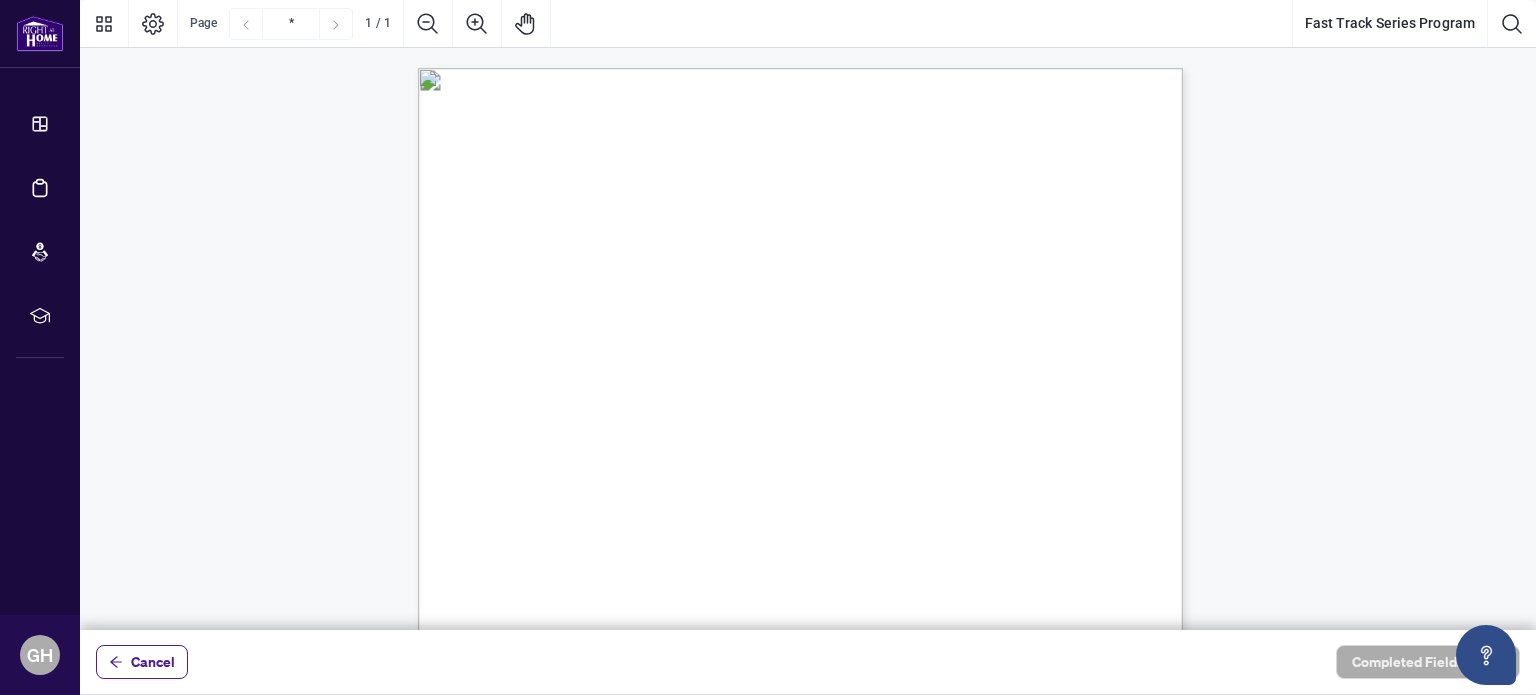 drag, startPoint x: 748, startPoint y: 339, endPoint x: 878, endPoint y: 333, distance: 130.13838 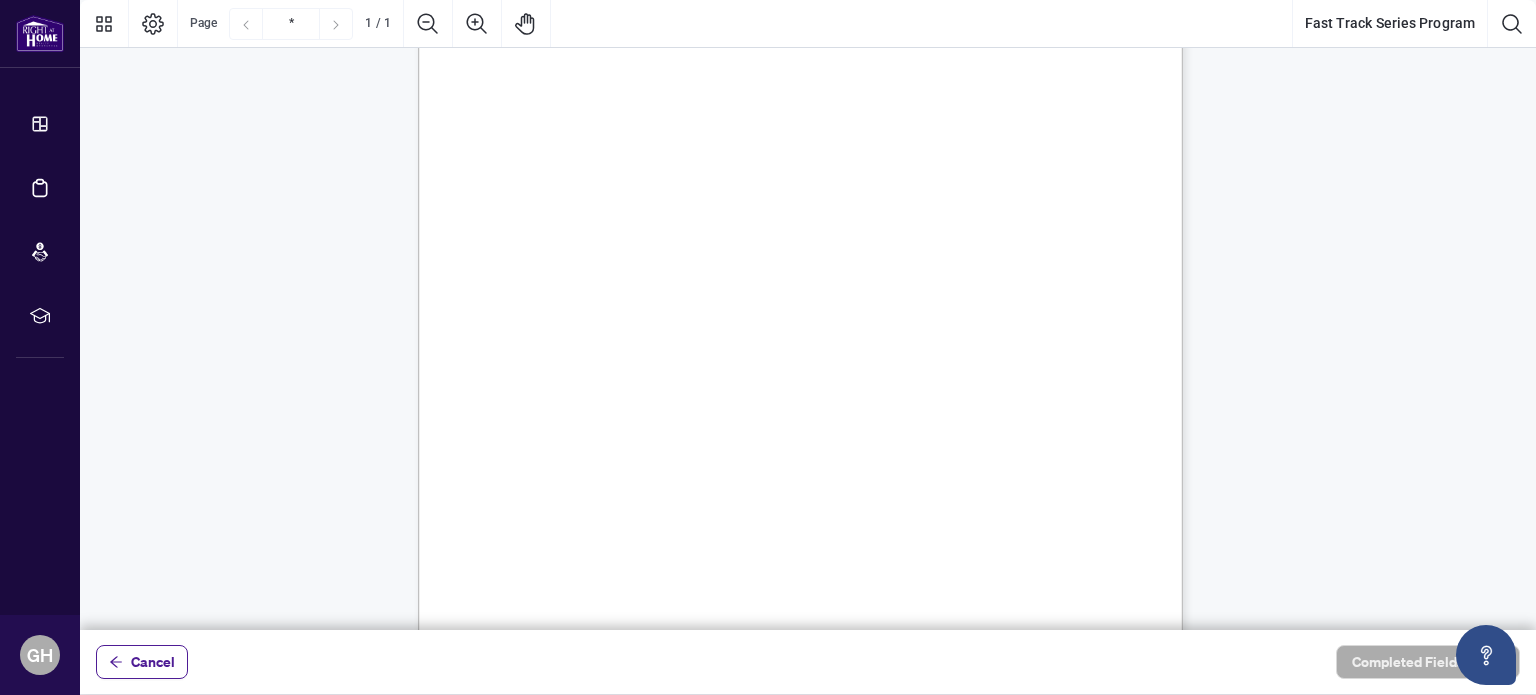 scroll, scrollTop: 200, scrollLeft: 0, axis: vertical 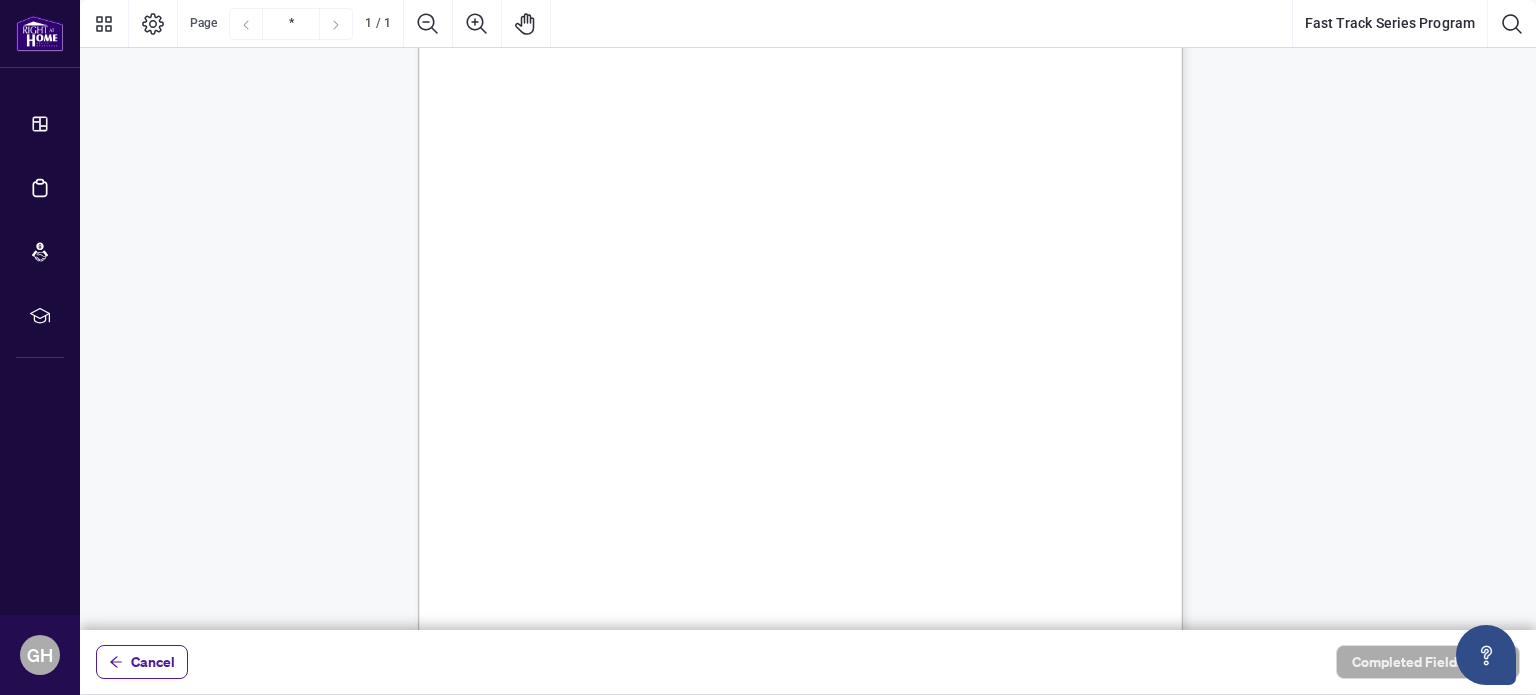 drag, startPoint x: 594, startPoint y: 267, endPoint x: 805, endPoint y: 281, distance: 211.46394 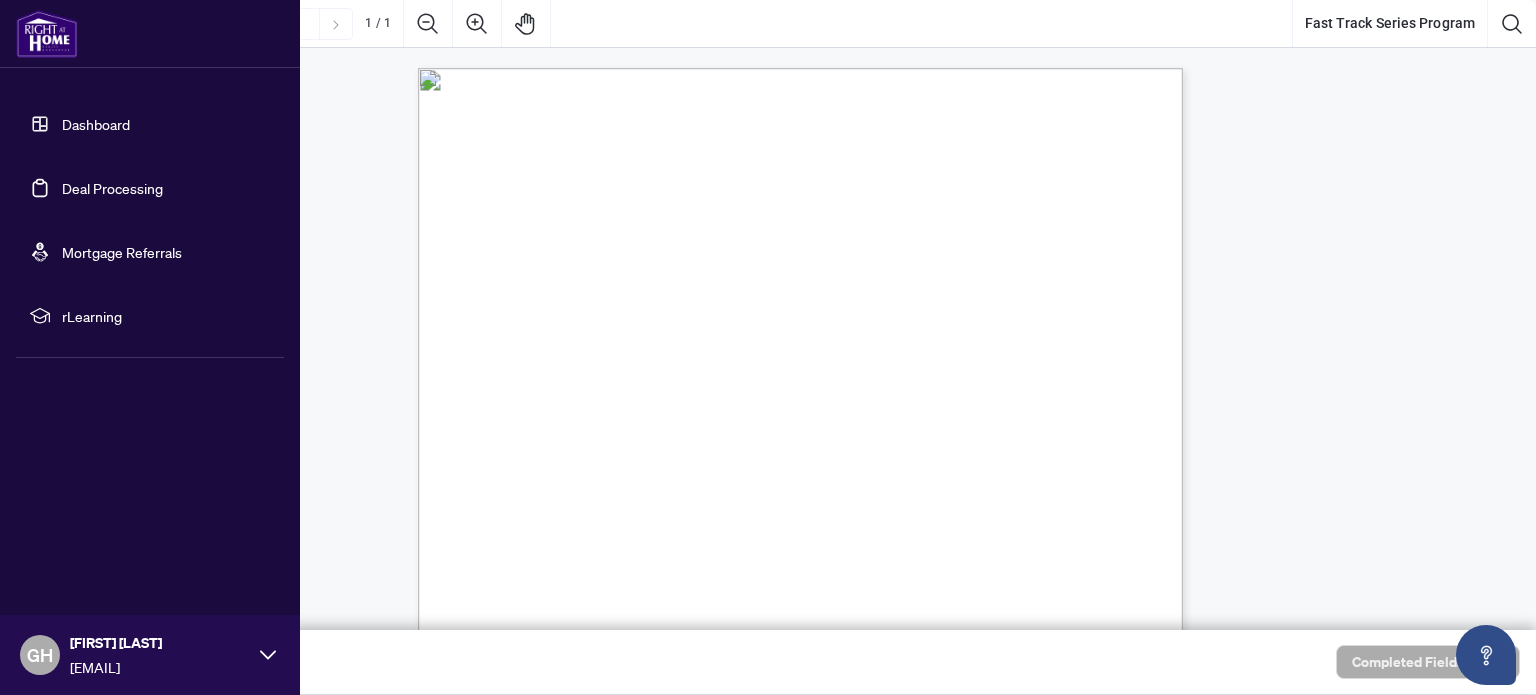 click at bounding box center (47, 34) 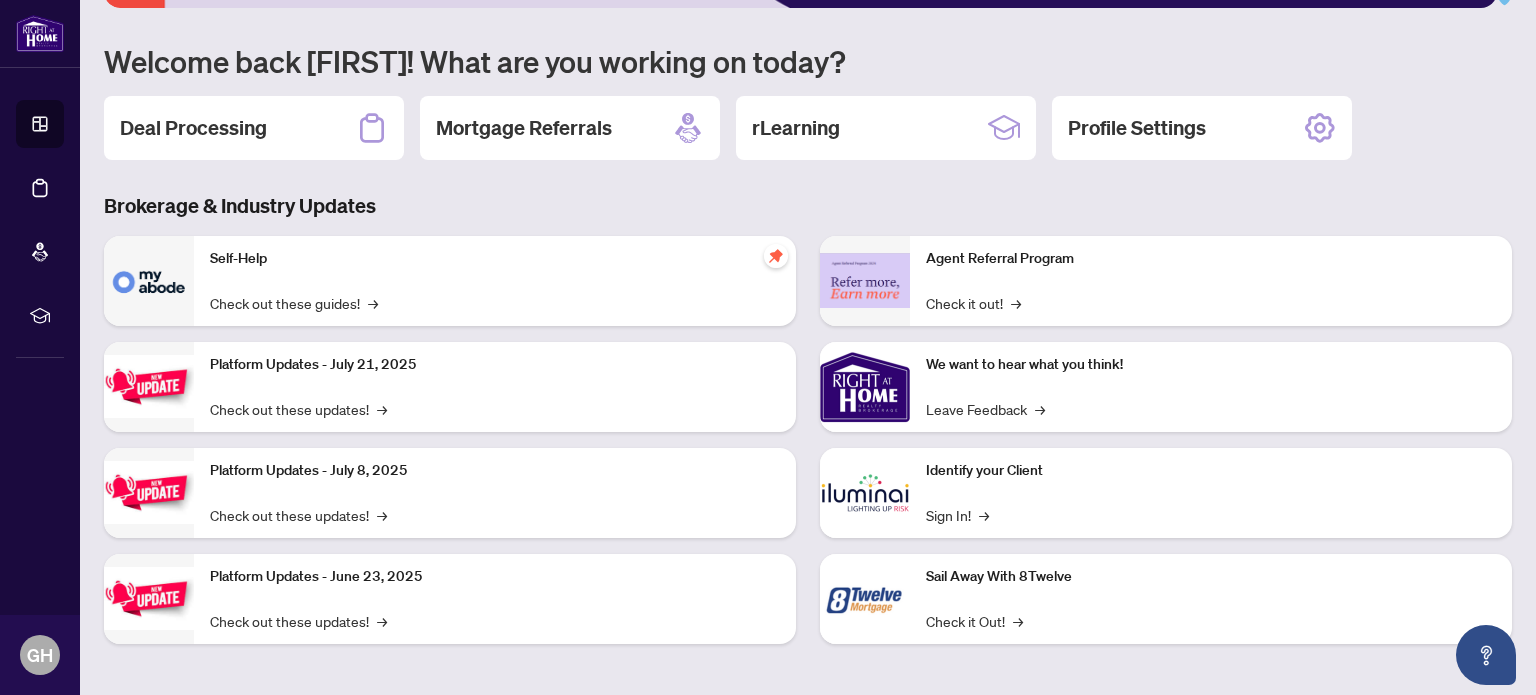 scroll, scrollTop: 68, scrollLeft: 0, axis: vertical 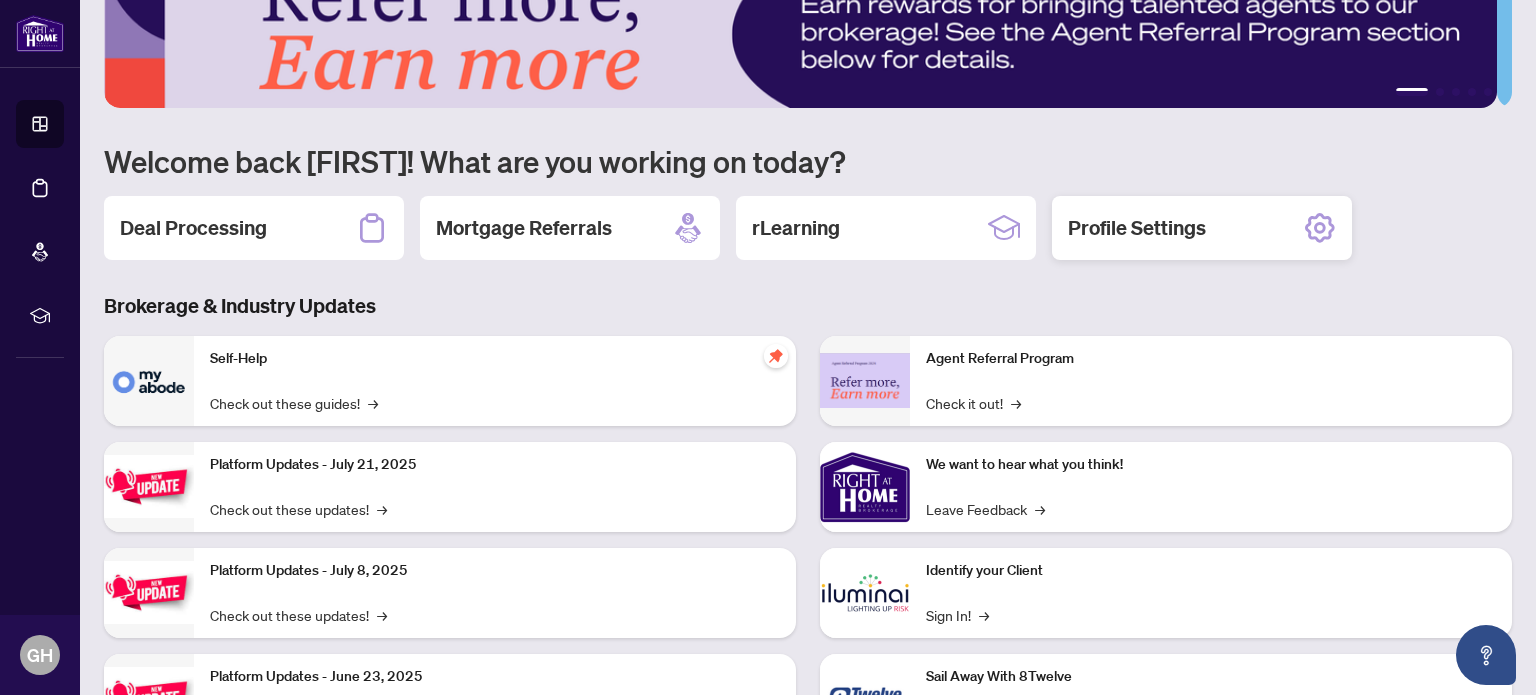 click on "Profile Settings" at bounding box center (1137, 228) 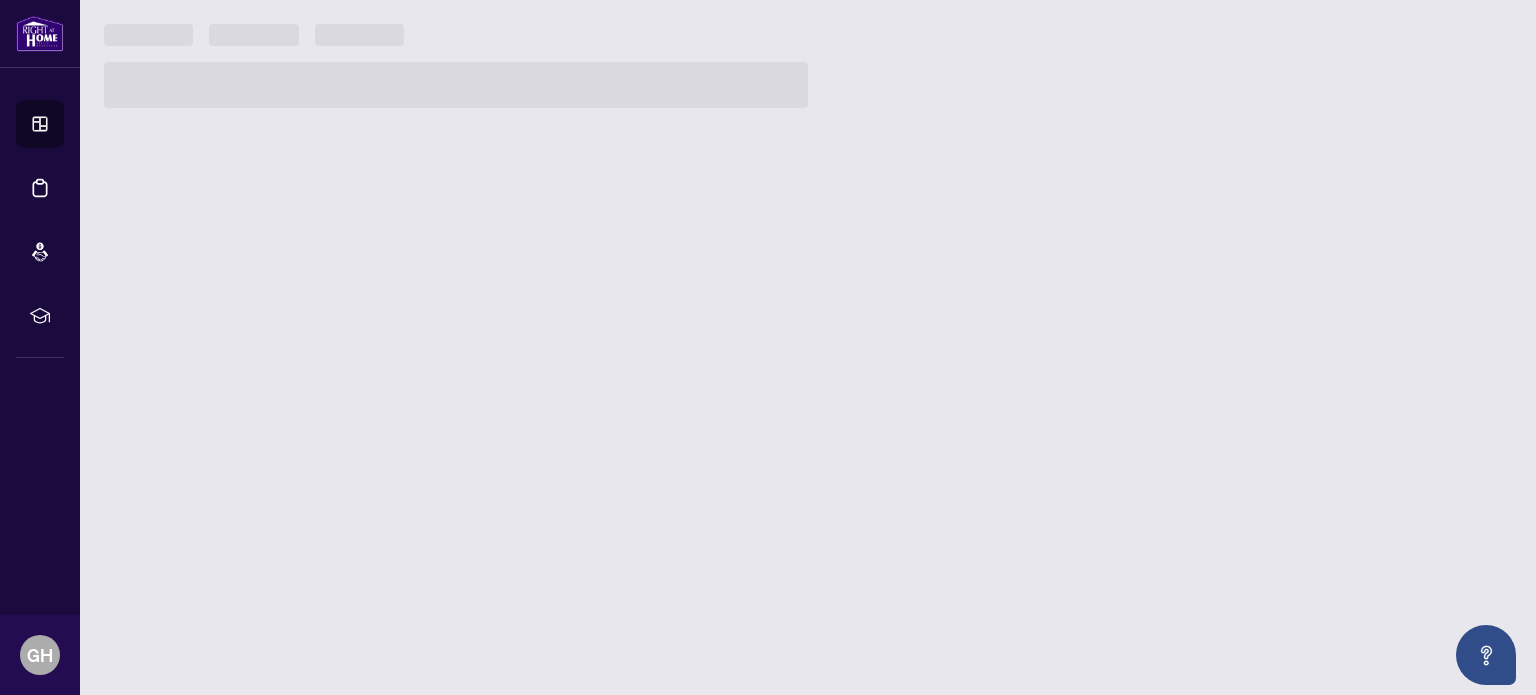 scroll, scrollTop: 0, scrollLeft: 0, axis: both 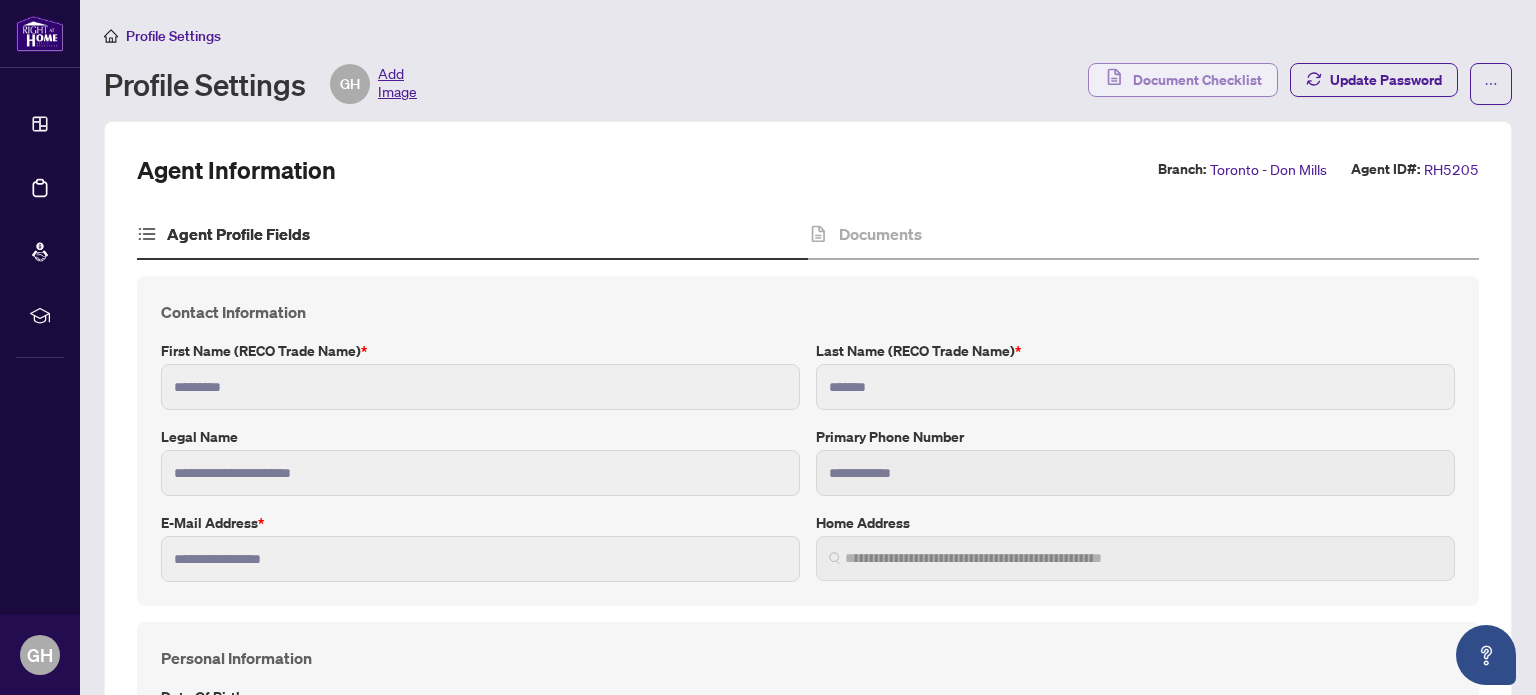 type on "**********" 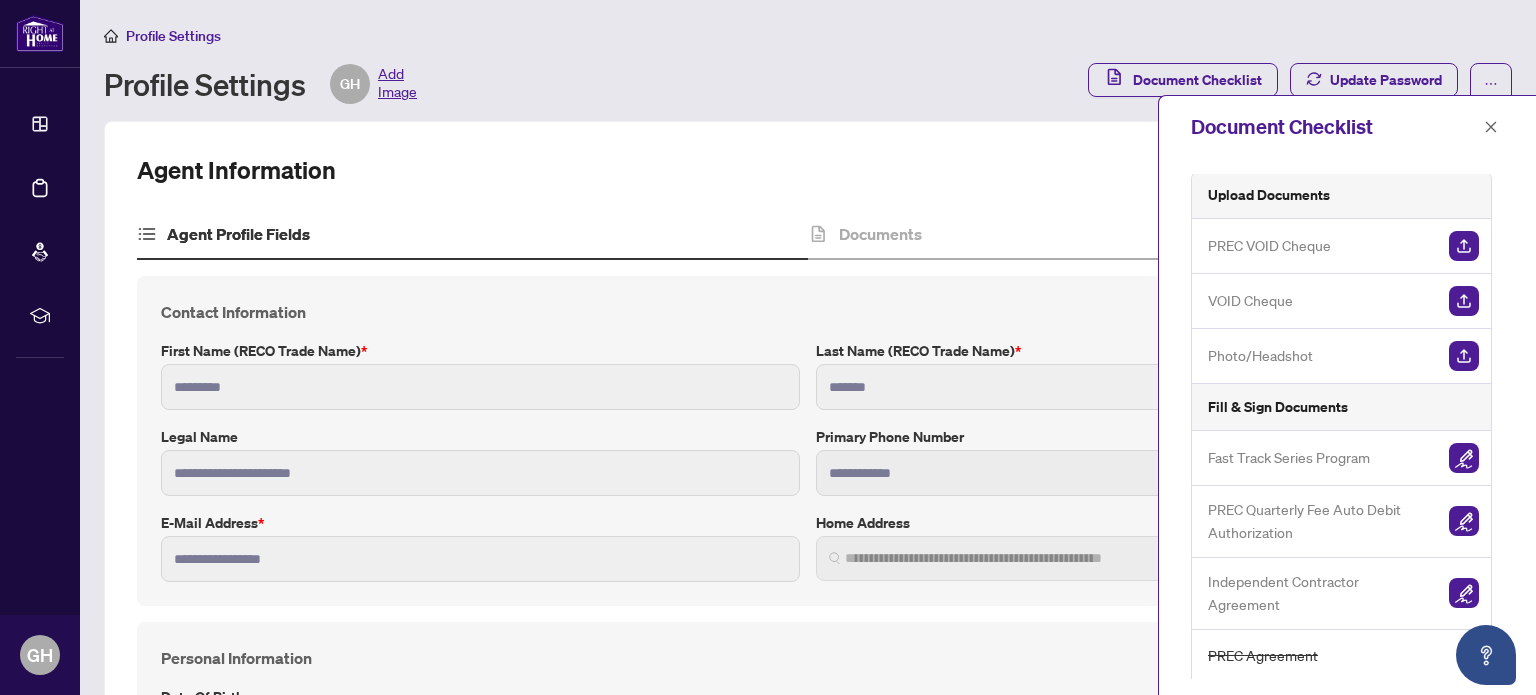 scroll, scrollTop: 0, scrollLeft: 0, axis: both 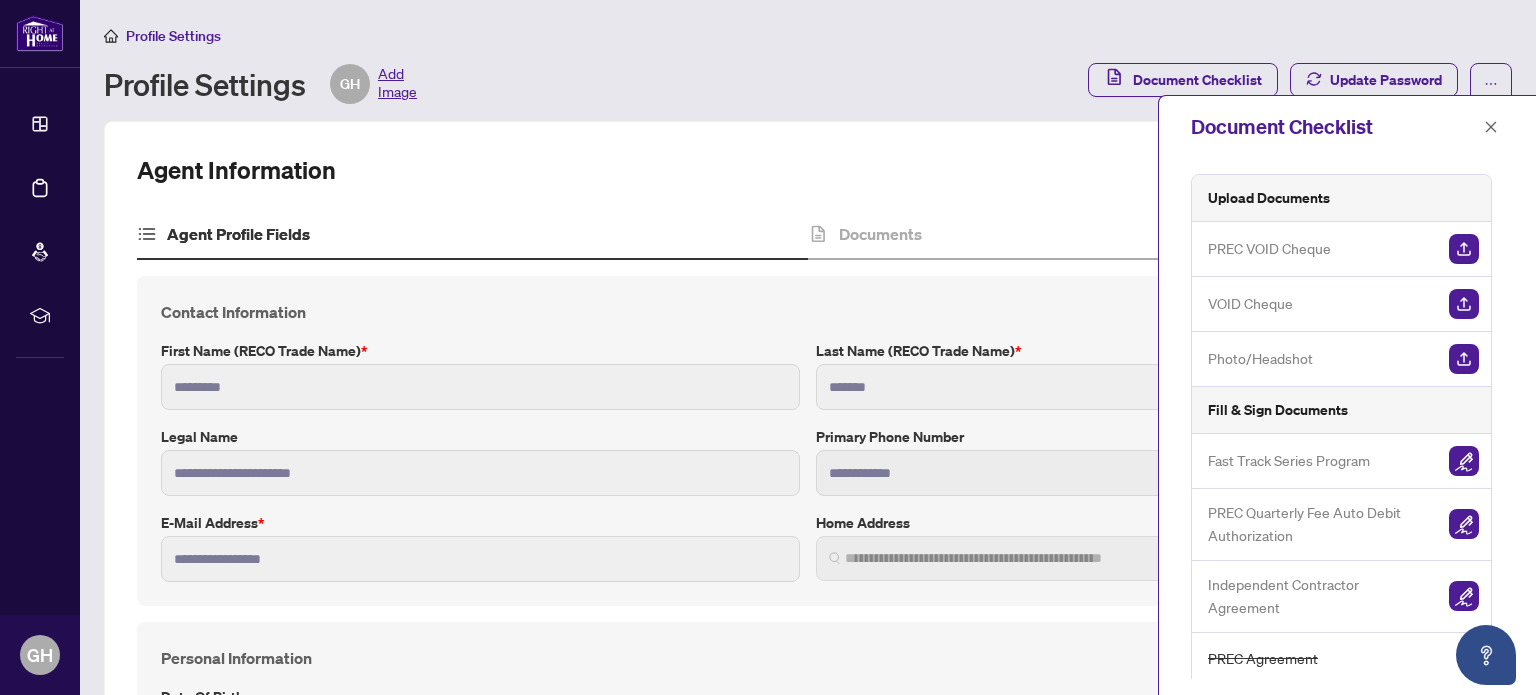 click on "Profile Settings GH Add    Image" at bounding box center [590, 84] 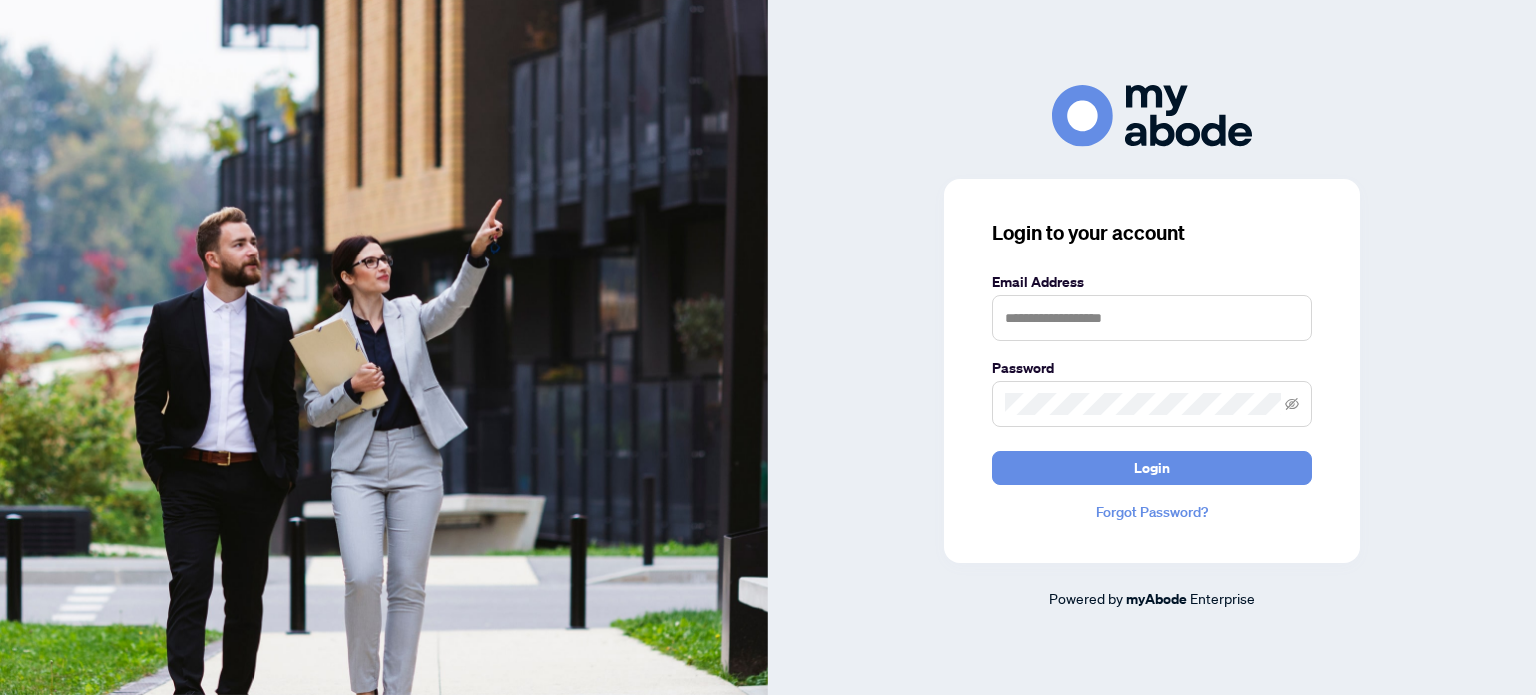 scroll, scrollTop: 0, scrollLeft: 0, axis: both 